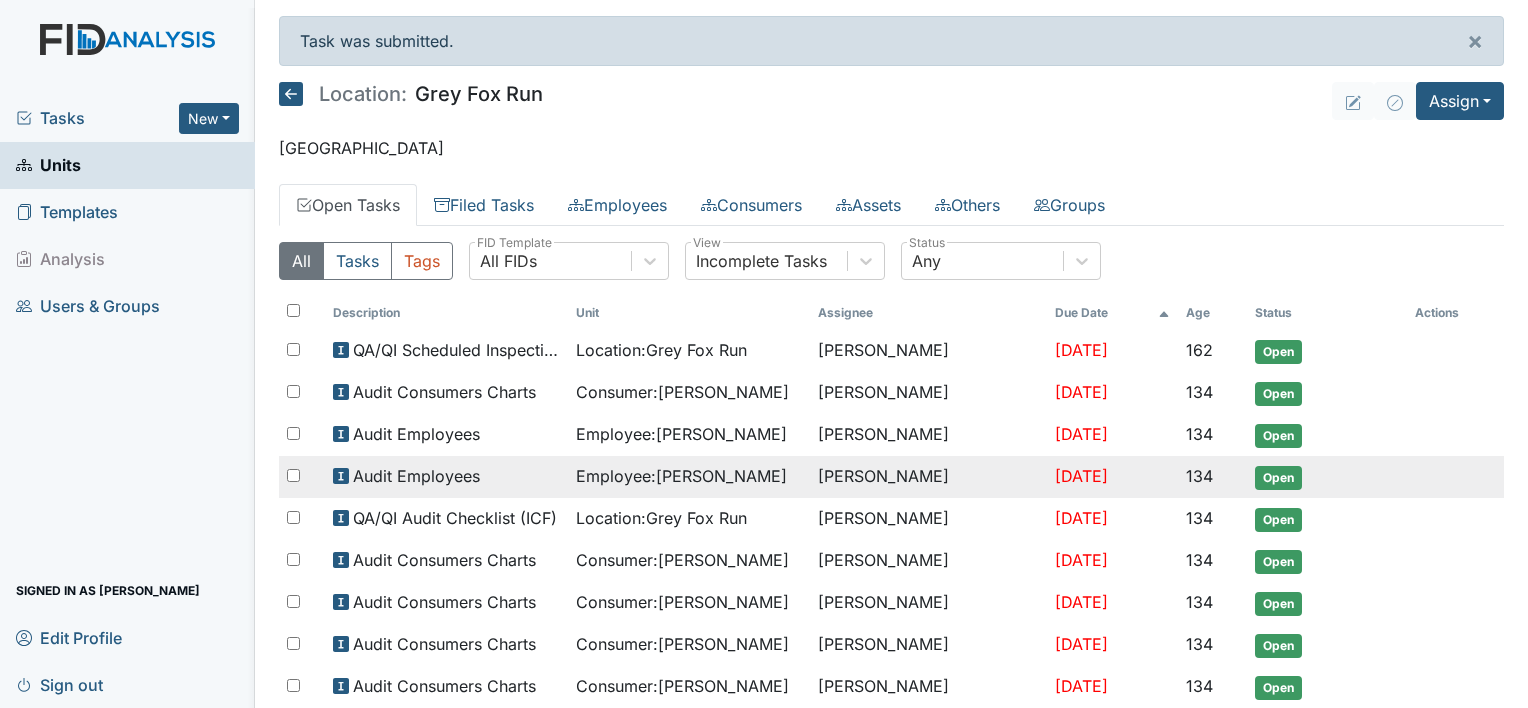 scroll, scrollTop: 0, scrollLeft: 0, axis: both 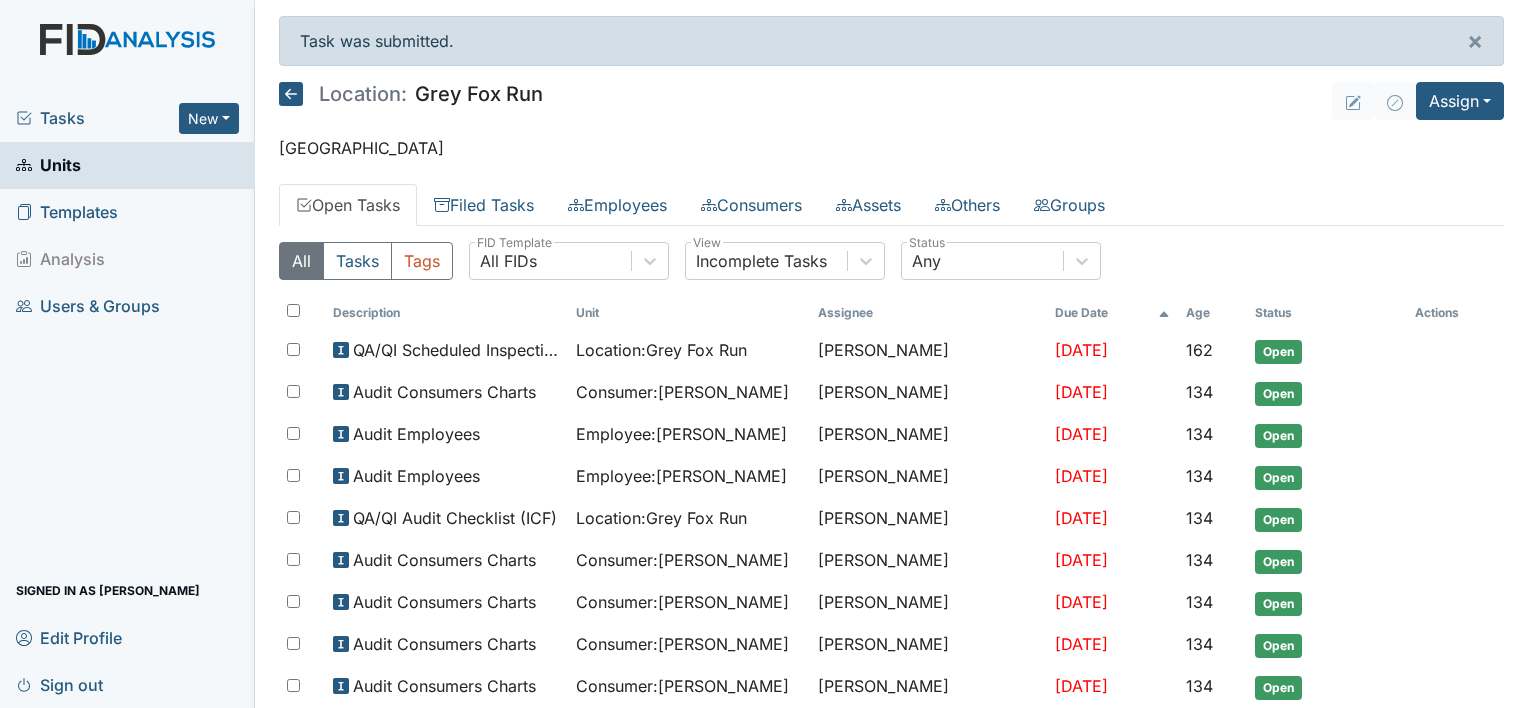 click on "Tasks" at bounding box center (97, 118) 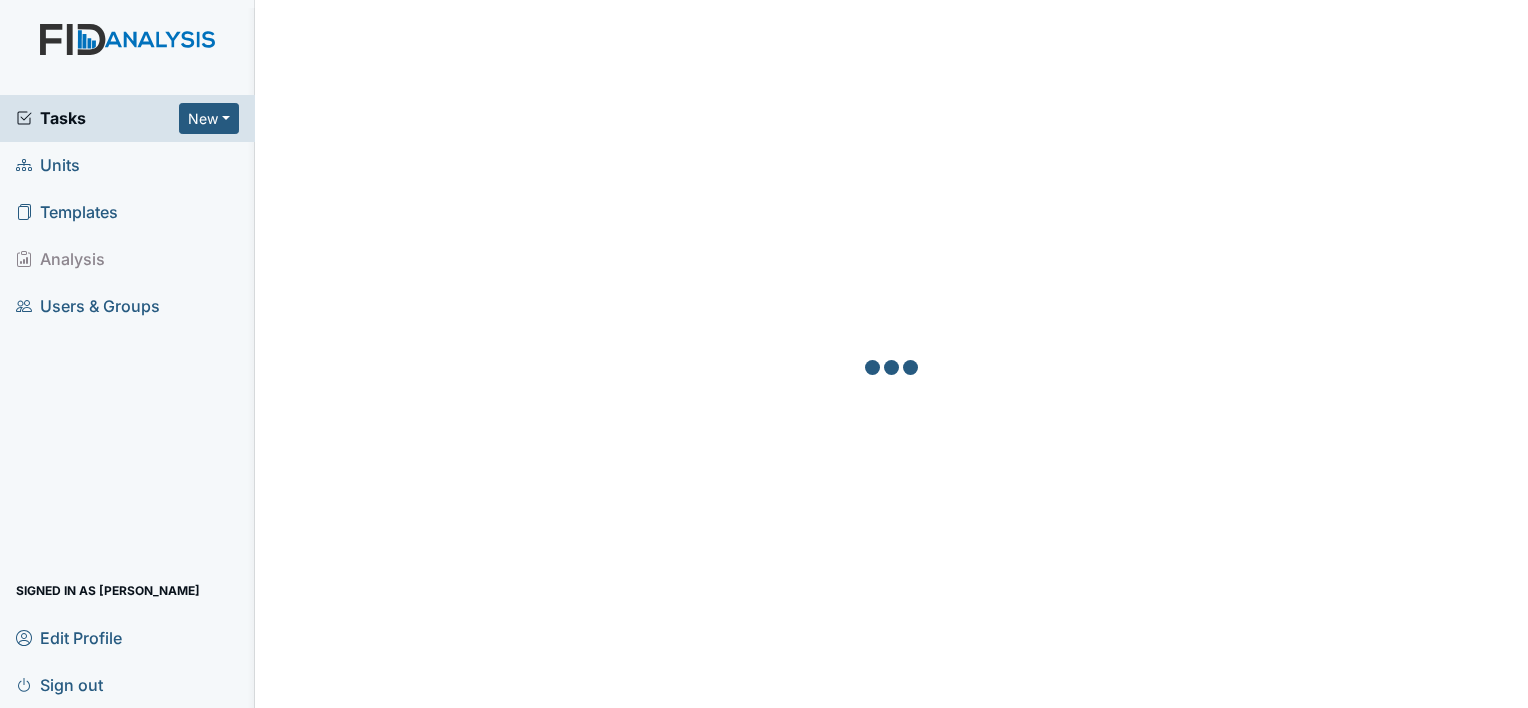 scroll, scrollTop: 0, scrollLeft: 0, axis: both 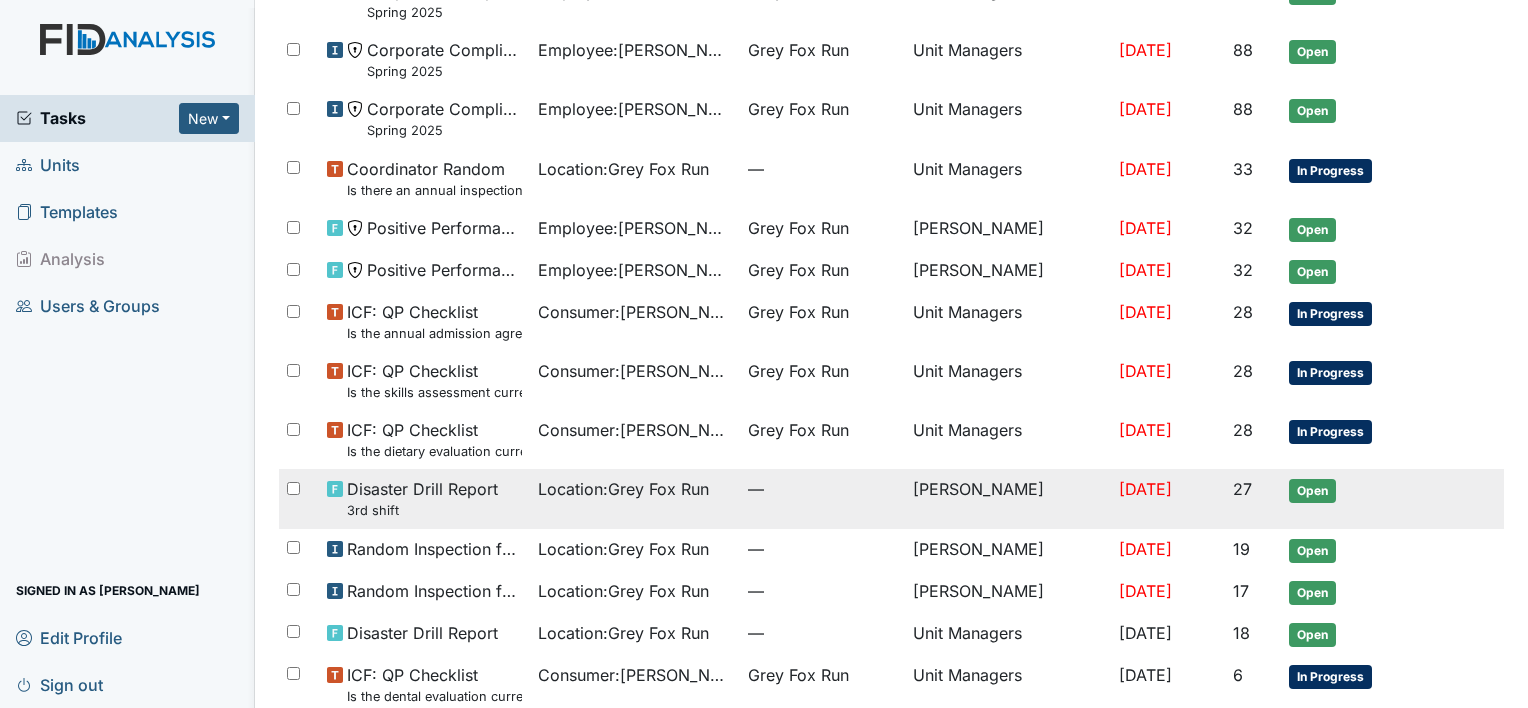 click on "Disaster Drill Report 3rd shift" at bounding box center [422, 498] 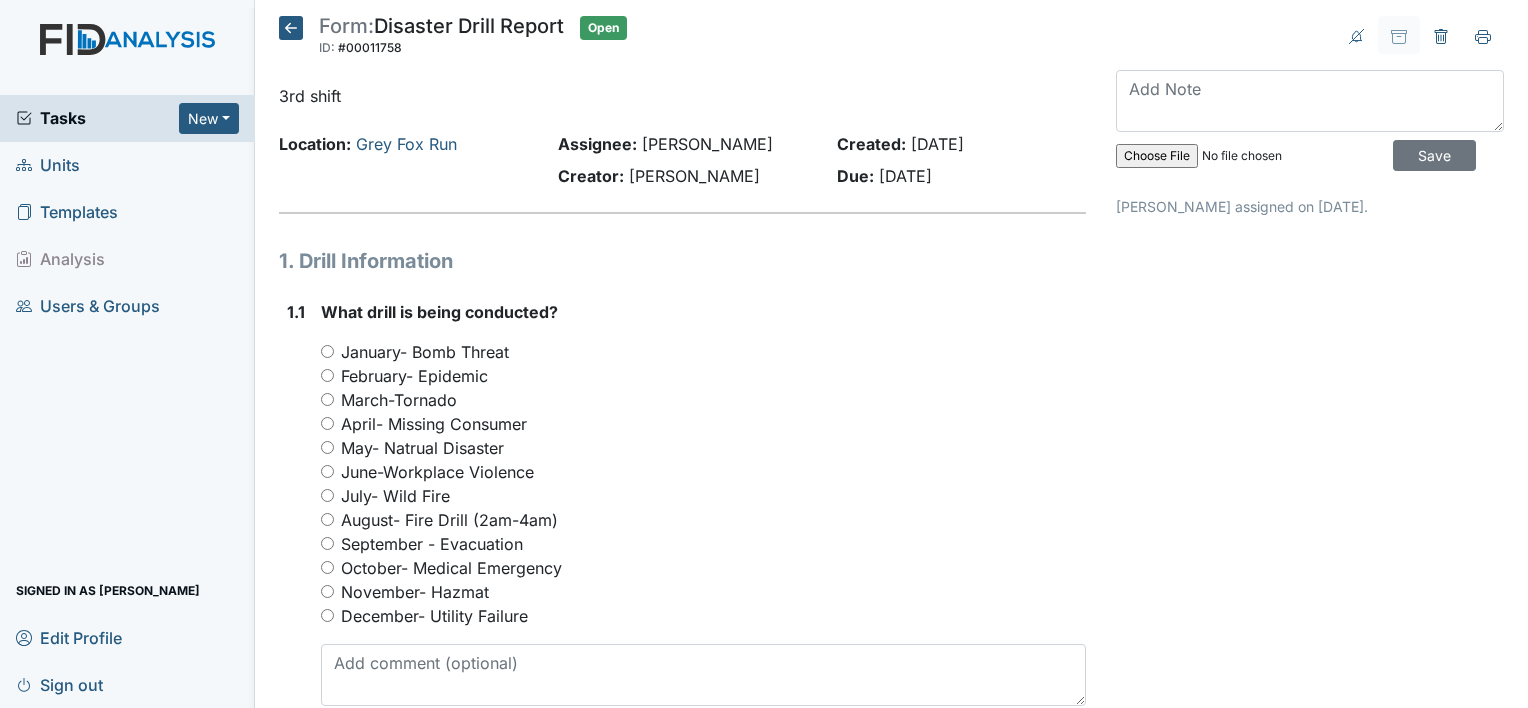 scroll, scrollTop: 0, scrollLeft: 0, axis: both 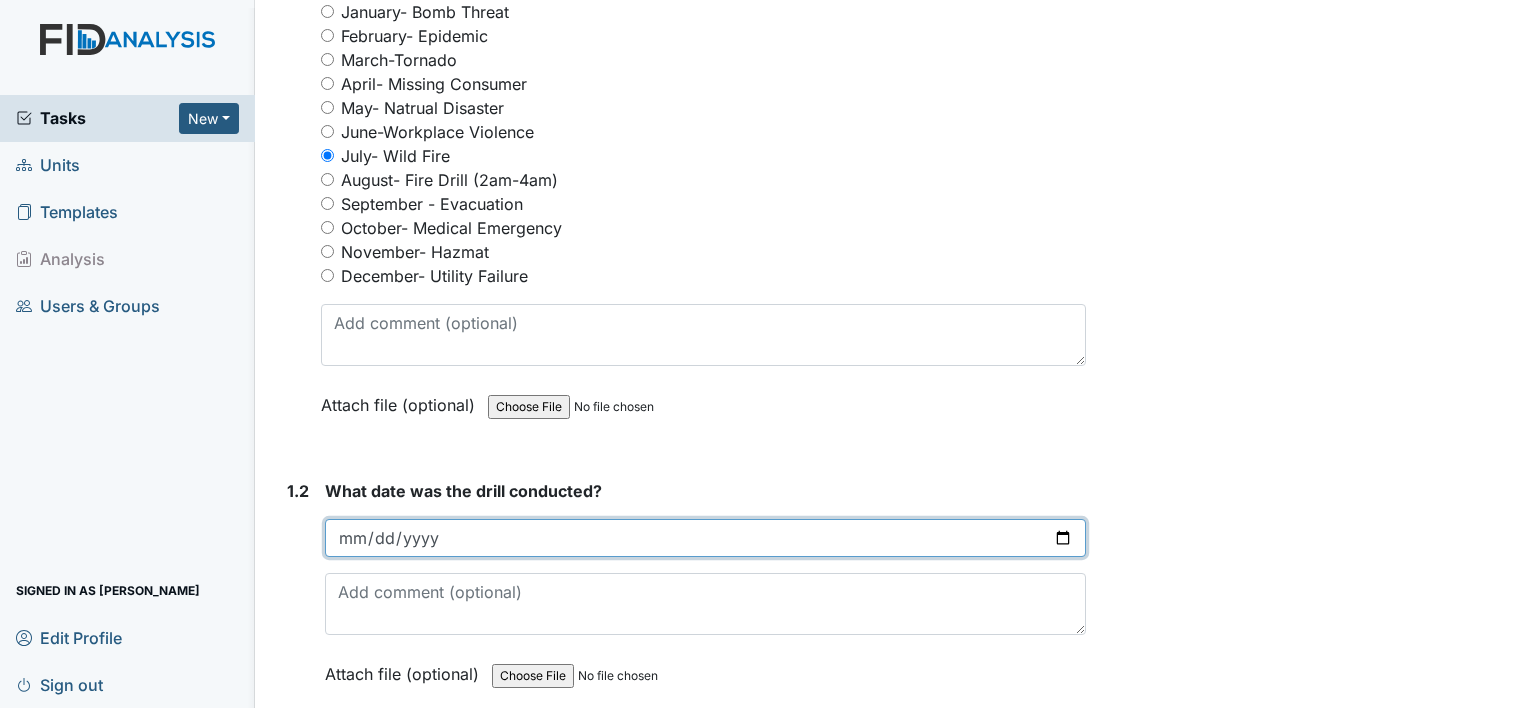 click at bounding box center [705, 538] 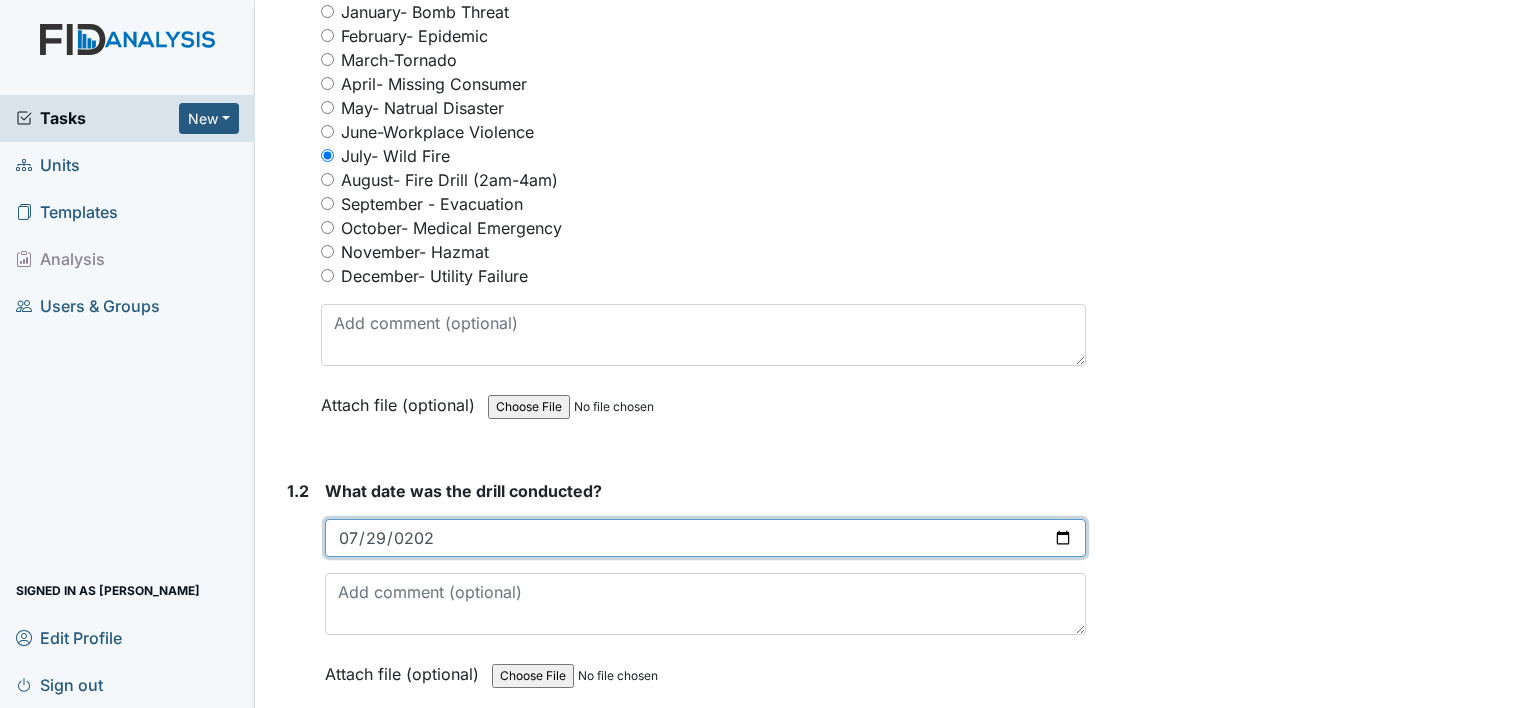 type on "2025-07-29" 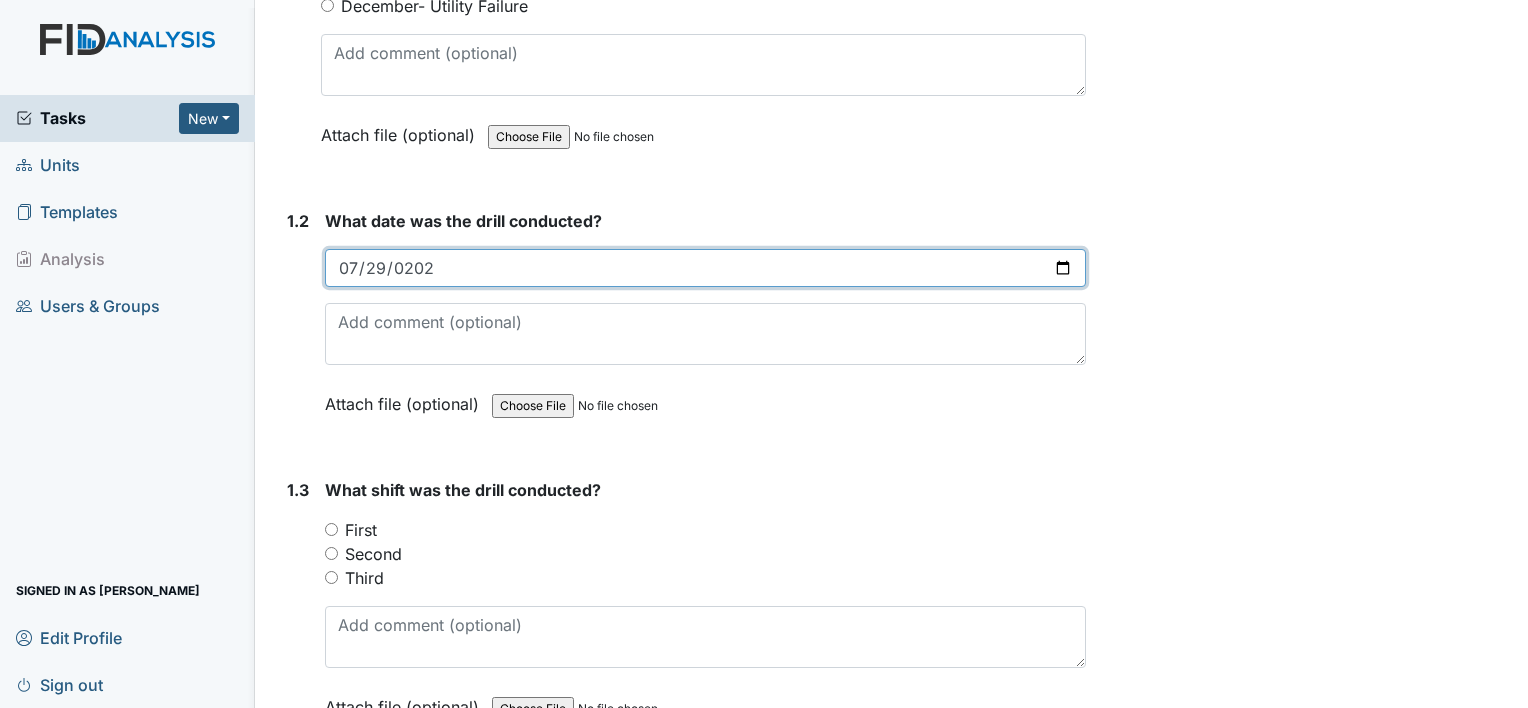 scroll, scrollTop: 620, scrollLeft: 0, axis: vertical 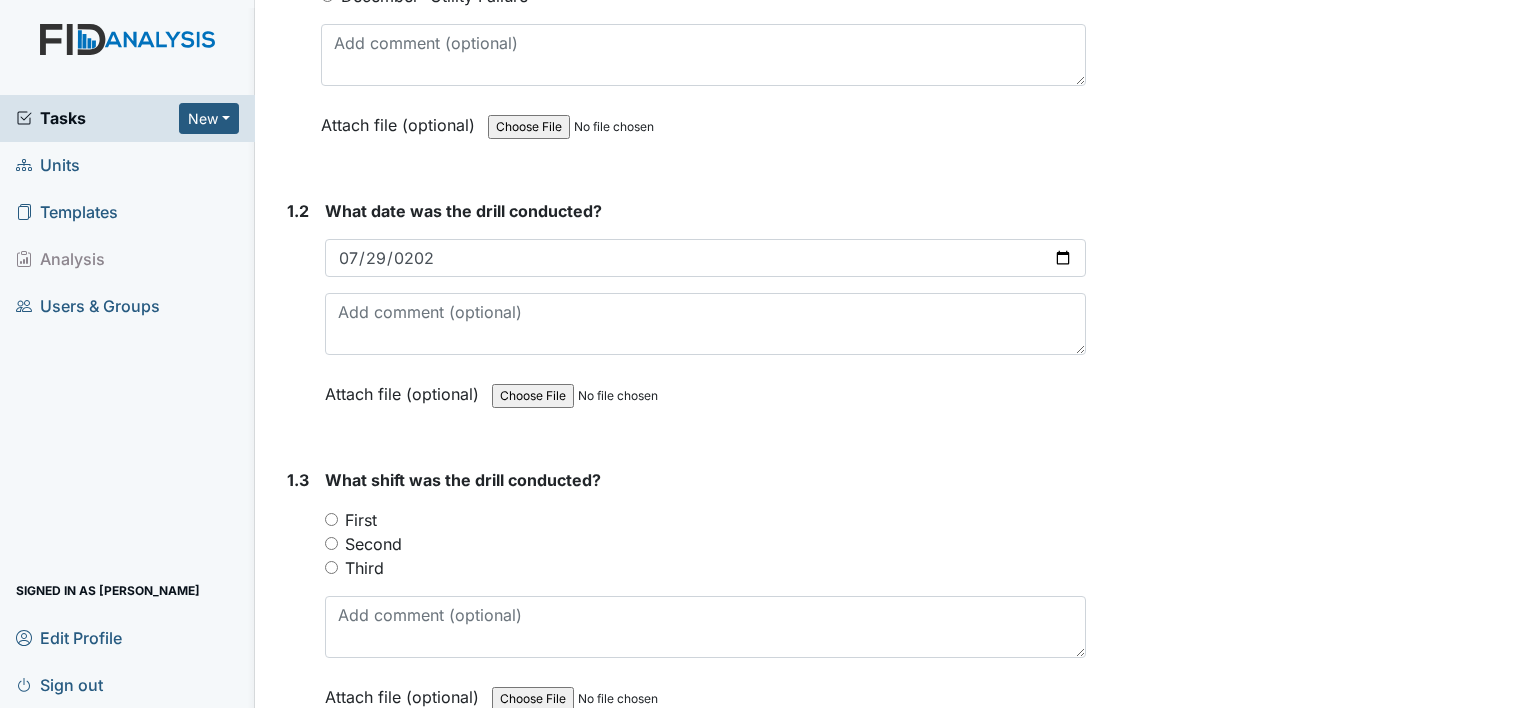 click on "Third" at bounding box center (364, 568) 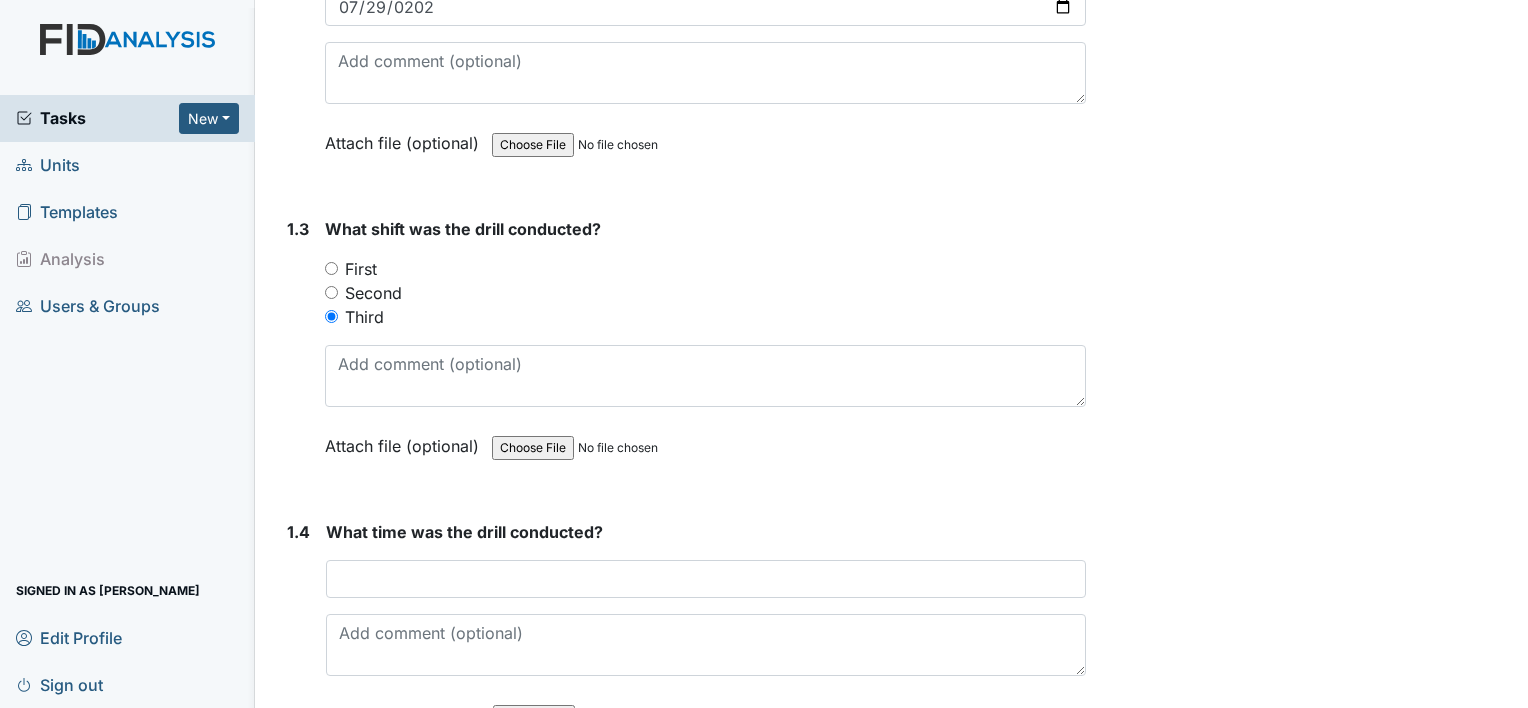 scroll, scrollTop: 908, scrollLeft: 0, axis: vertical 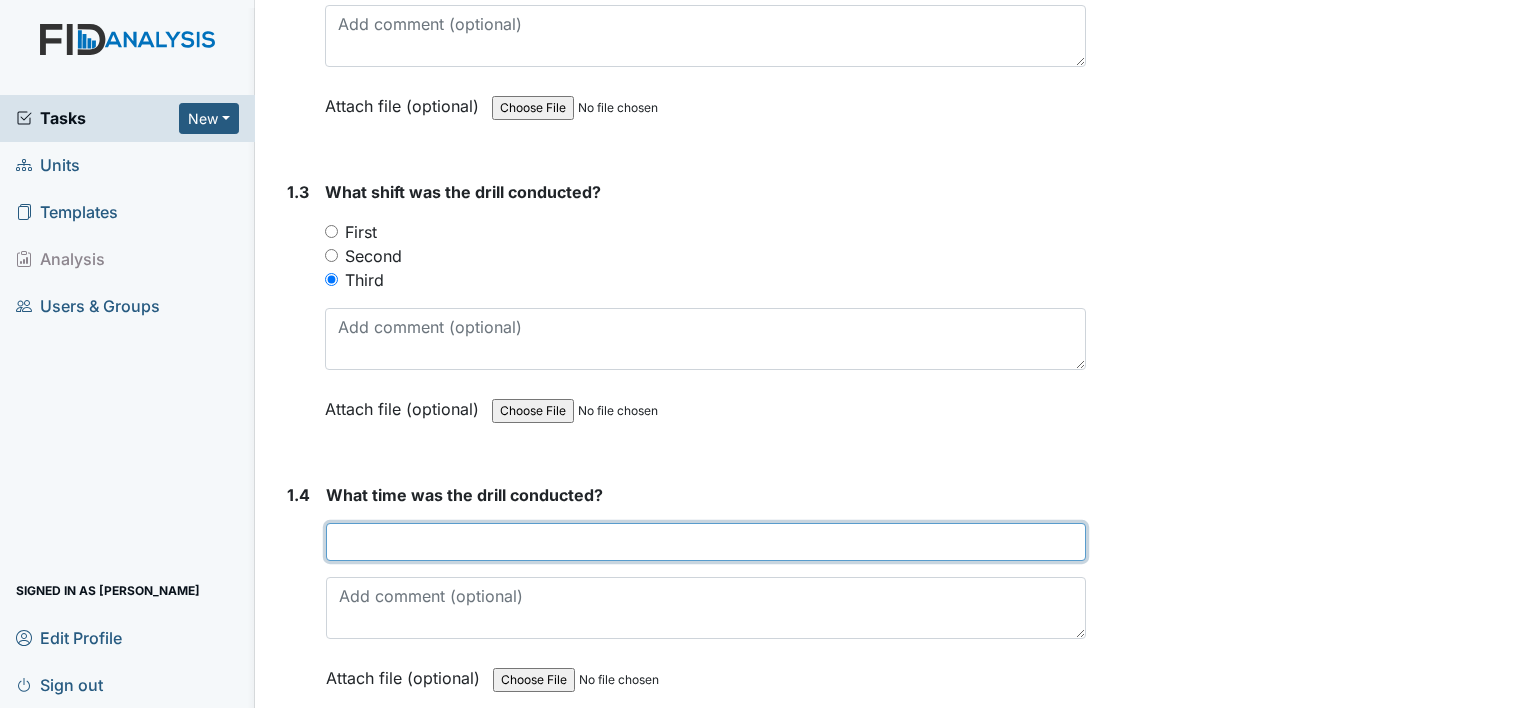 click at bounding box center (706, 542) 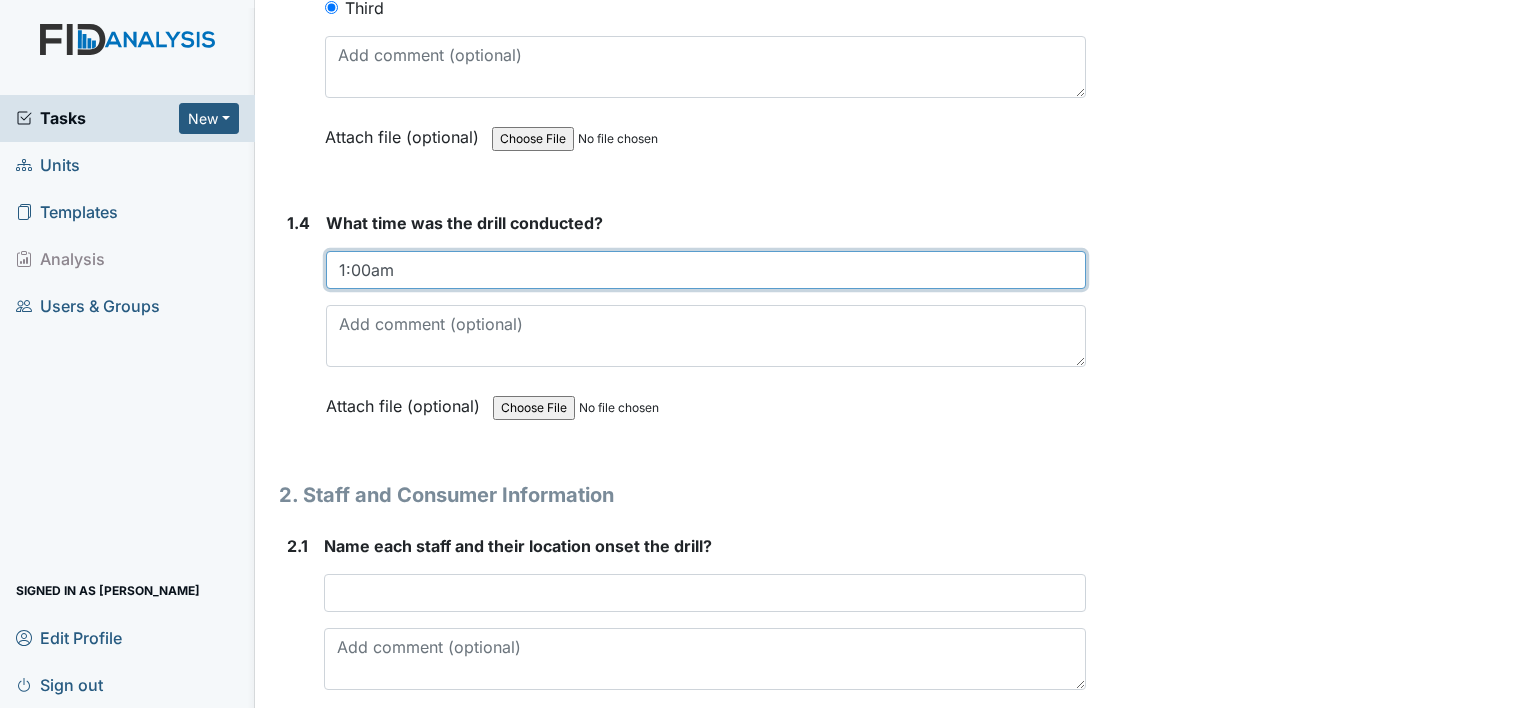 scroll, scrollTop: 1182, scrollLeft: 0, axis: vertical 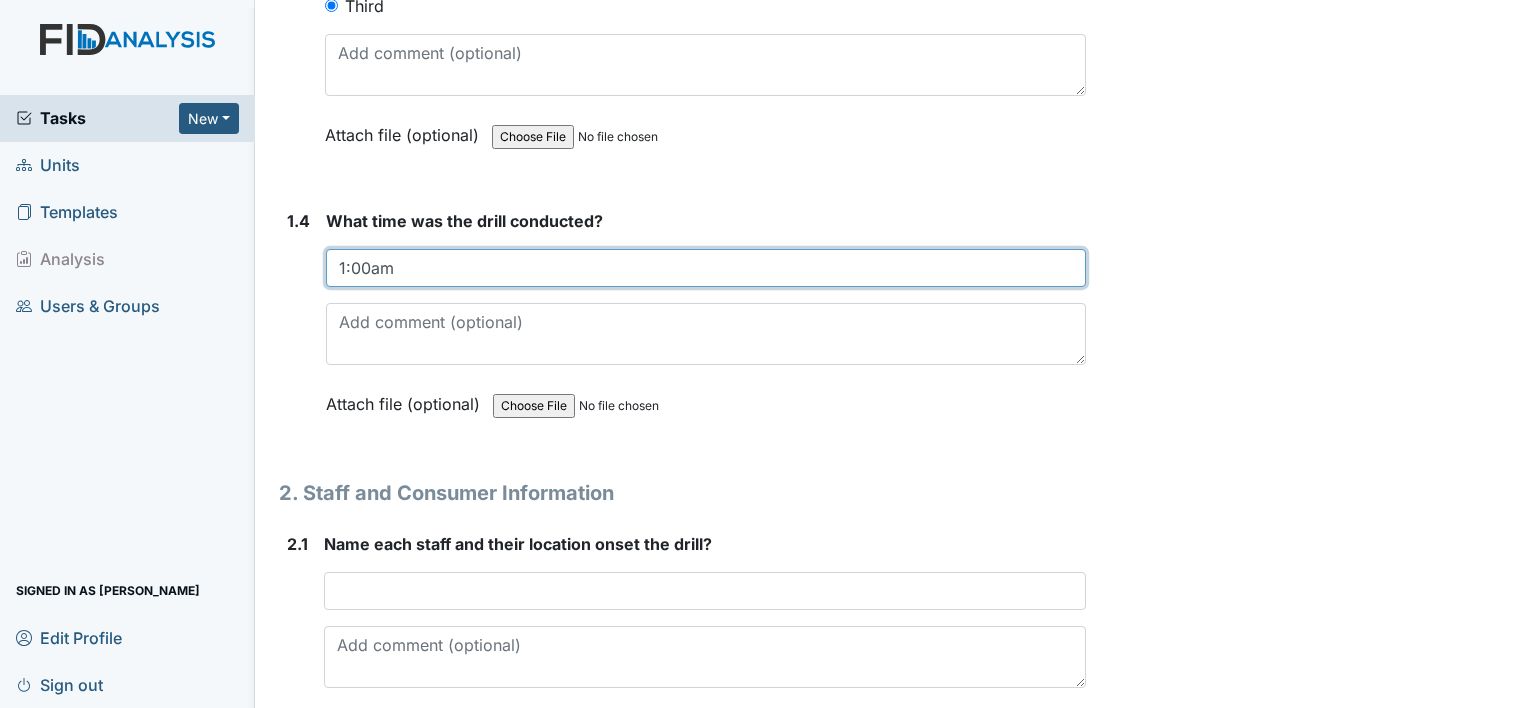 type on "1:00am" 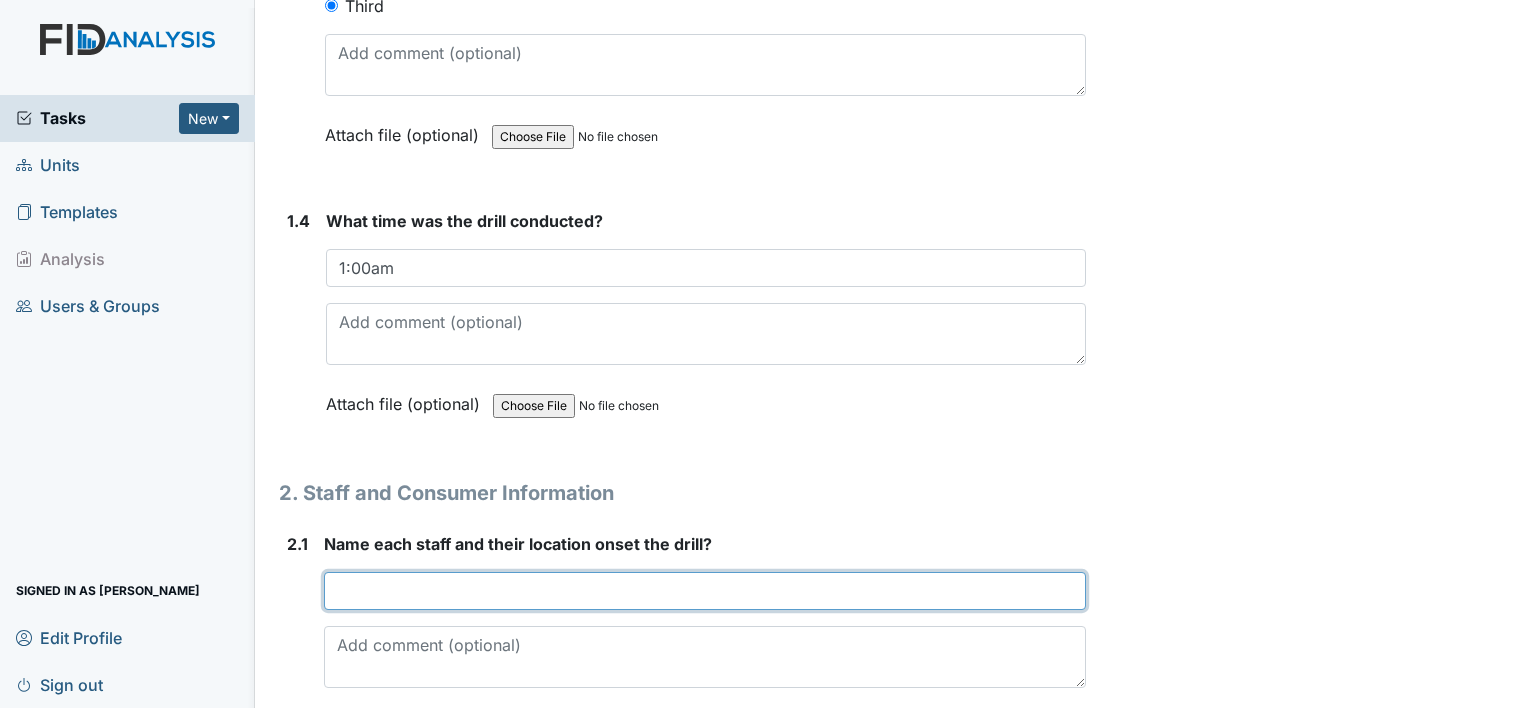 click at bounding box center (705, 591) 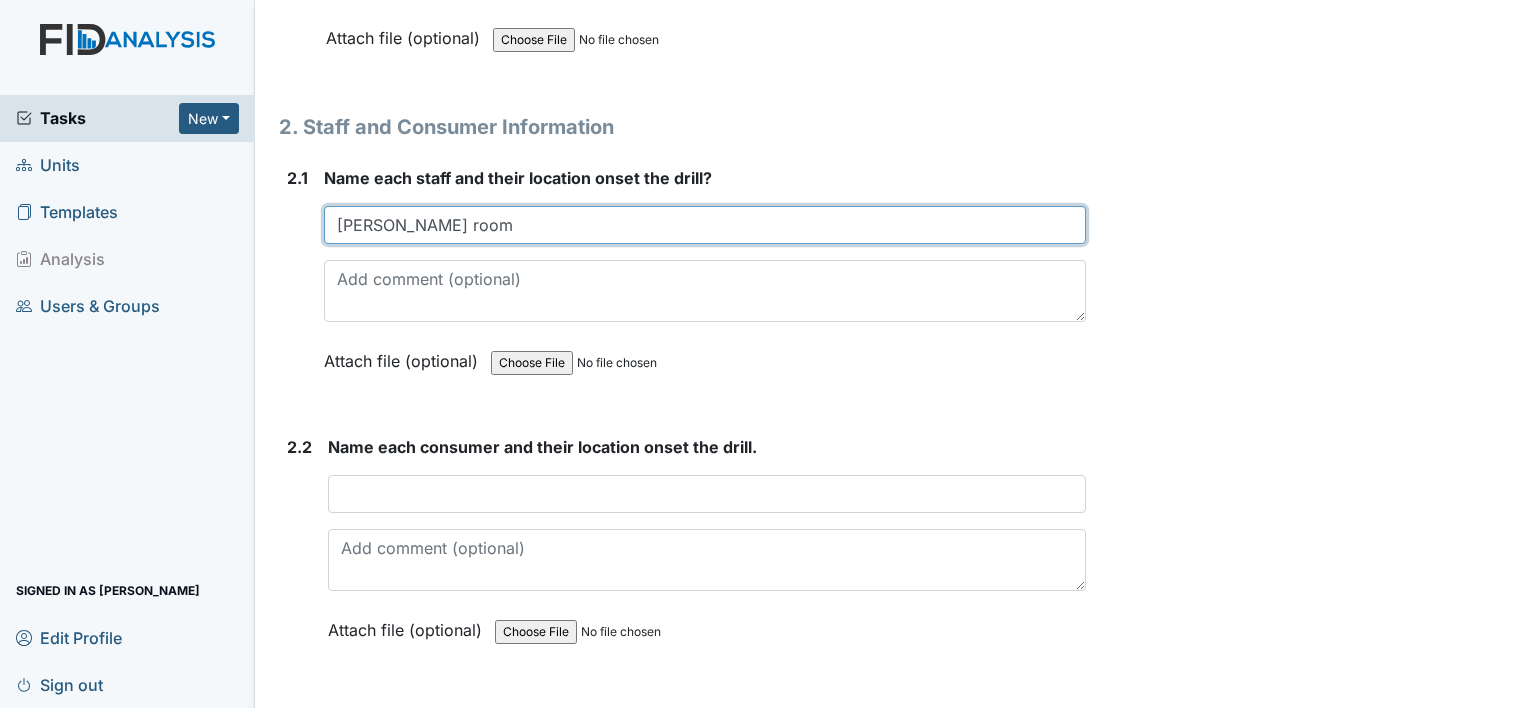 scroll, scrollTop: 1552, scrollLeft: 0, axis: vertical 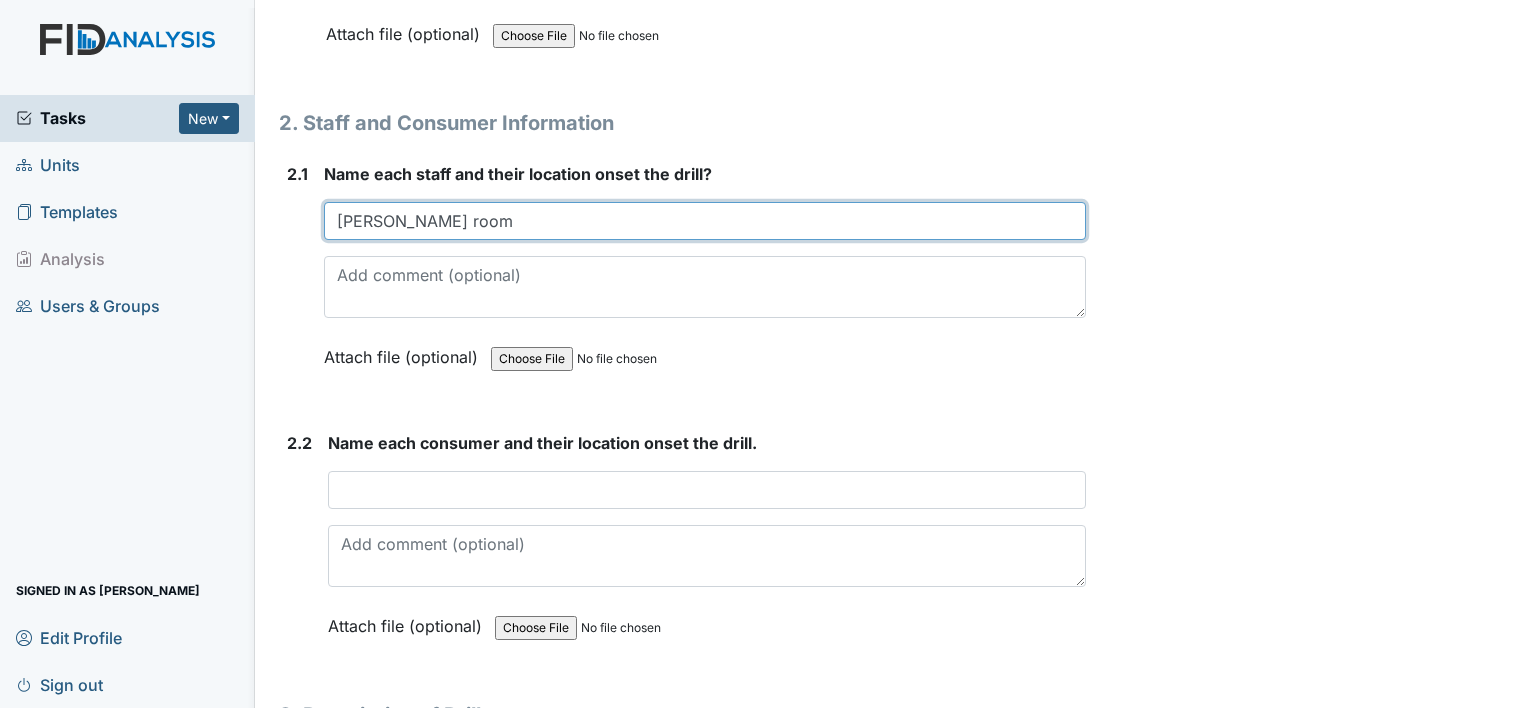 type on "Gaetano -dinning room" 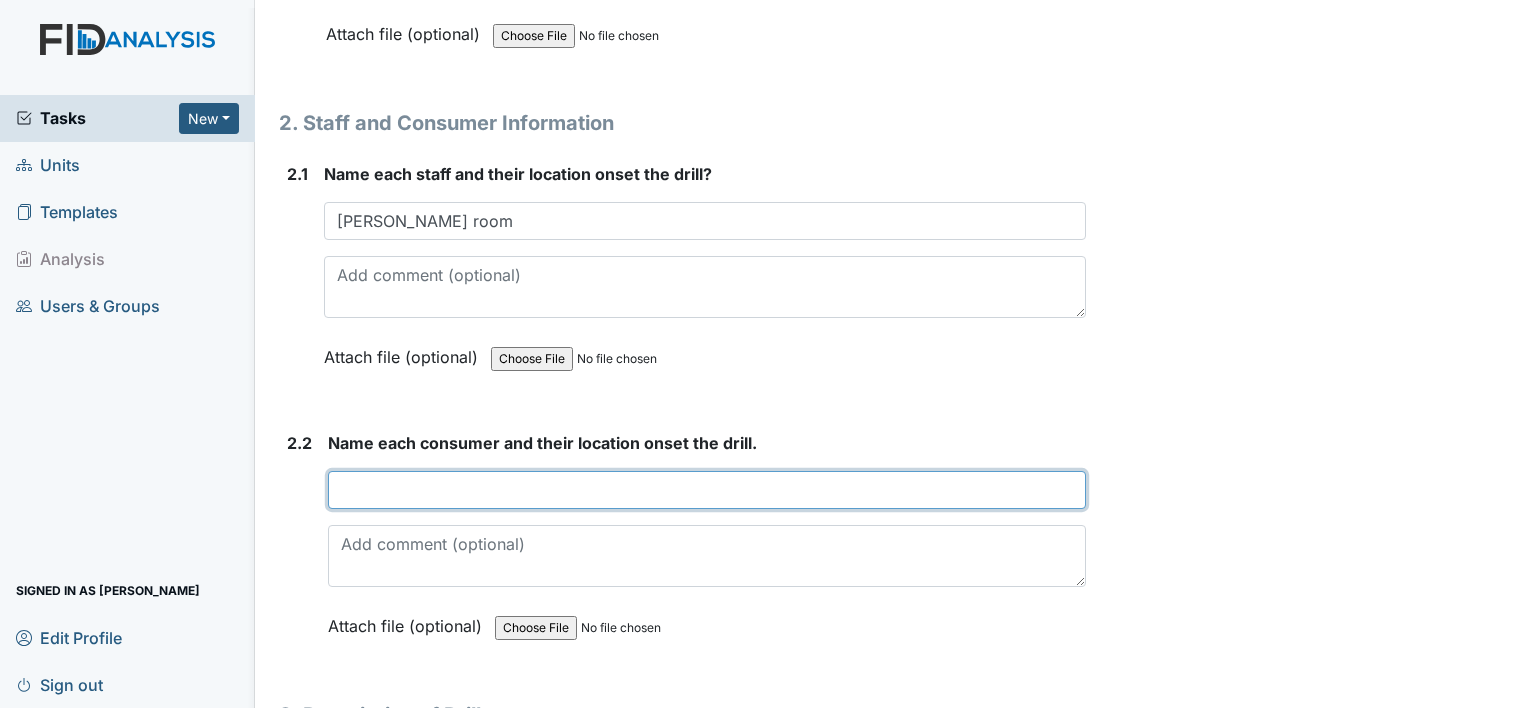 click at bounding box center (707, 490) 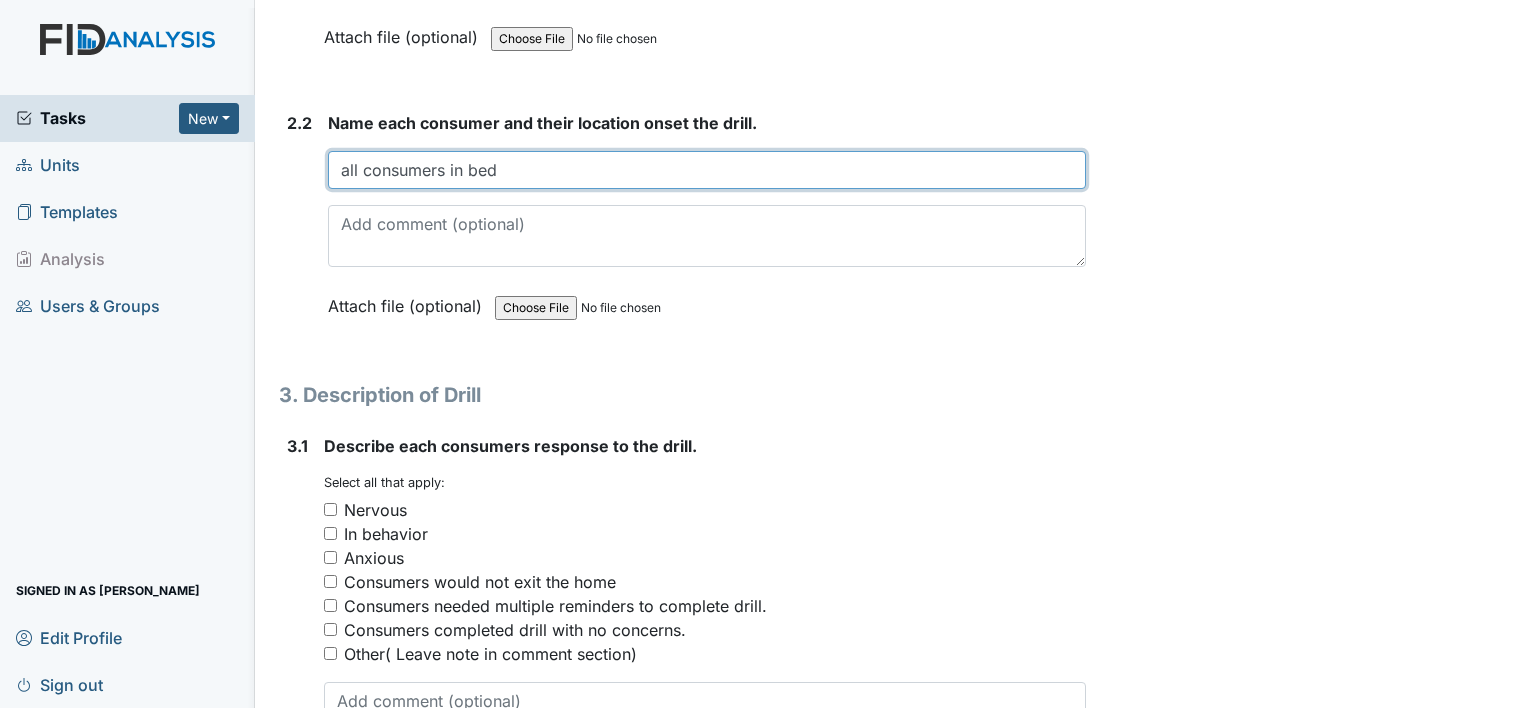 scroll, scrollTop: 1884, scrollLeft: 0, axis: vertical 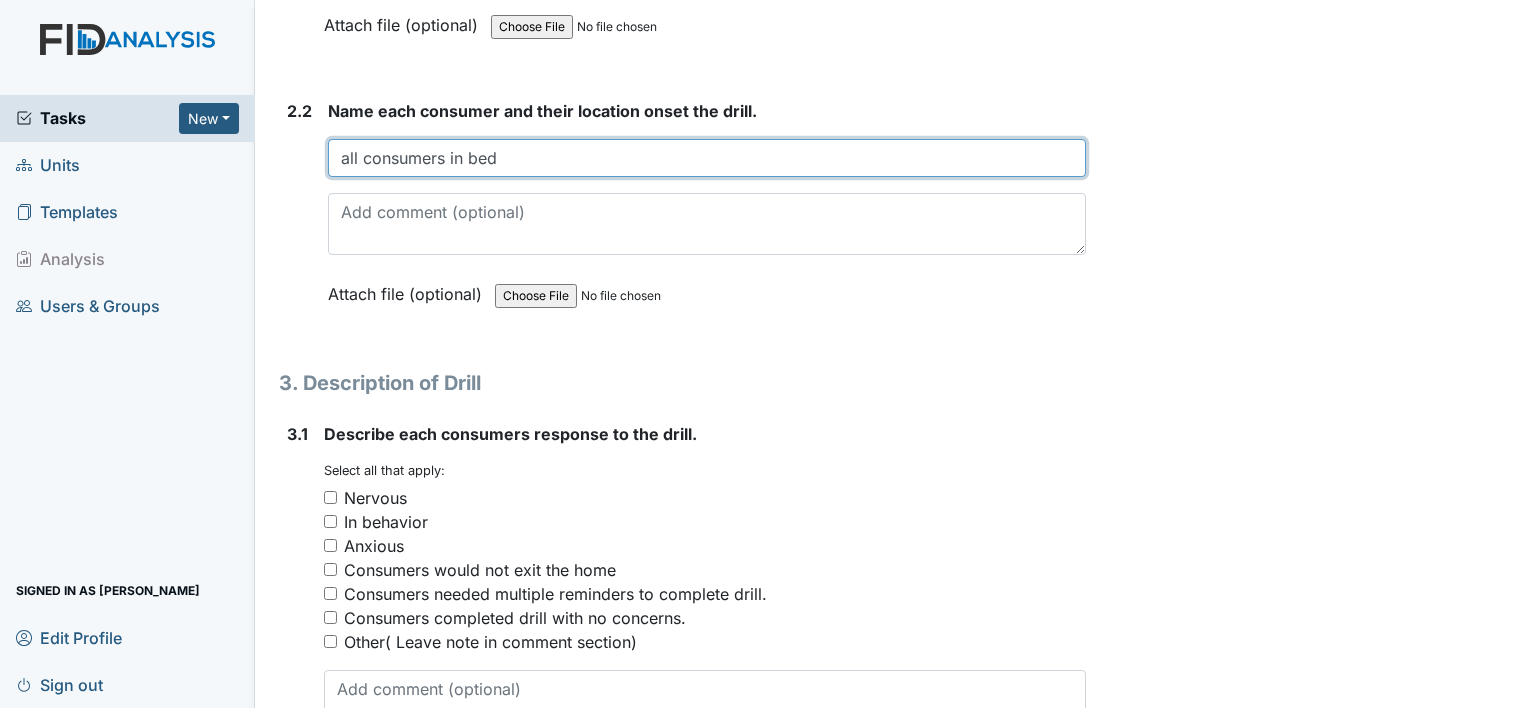type on "all consumers in bed" 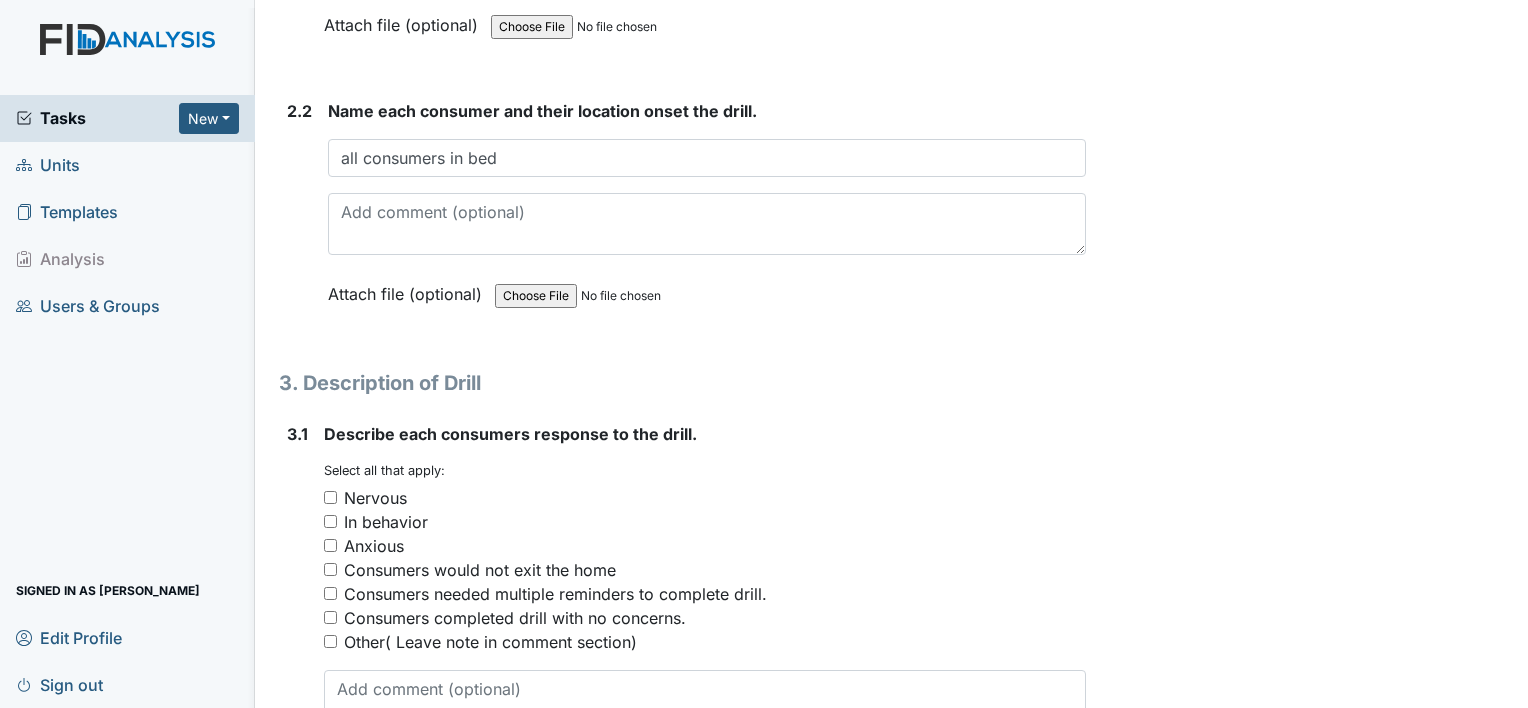 click on "Consumers would not exit the home" at bounding box center (330, 569) 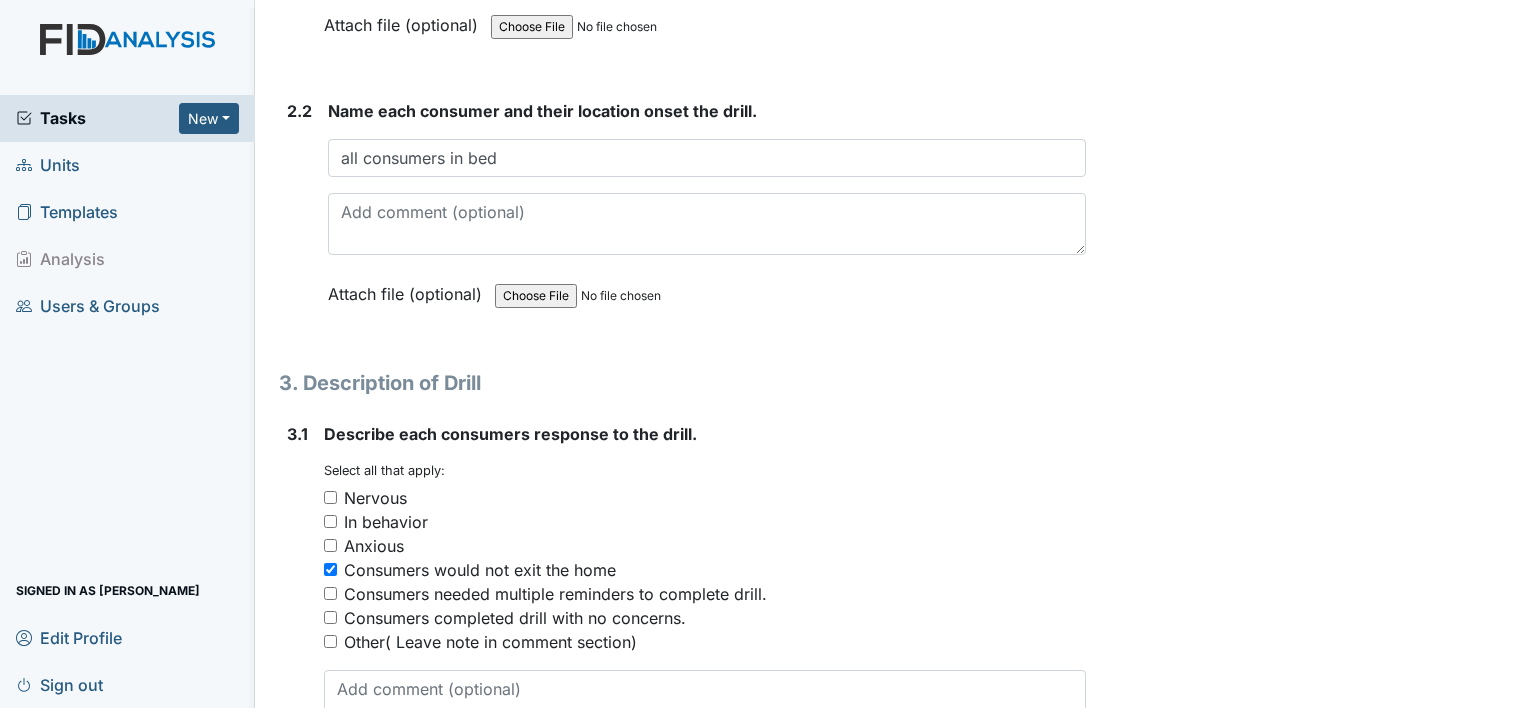 click on "Nervous" at bounding box center [705, 498] 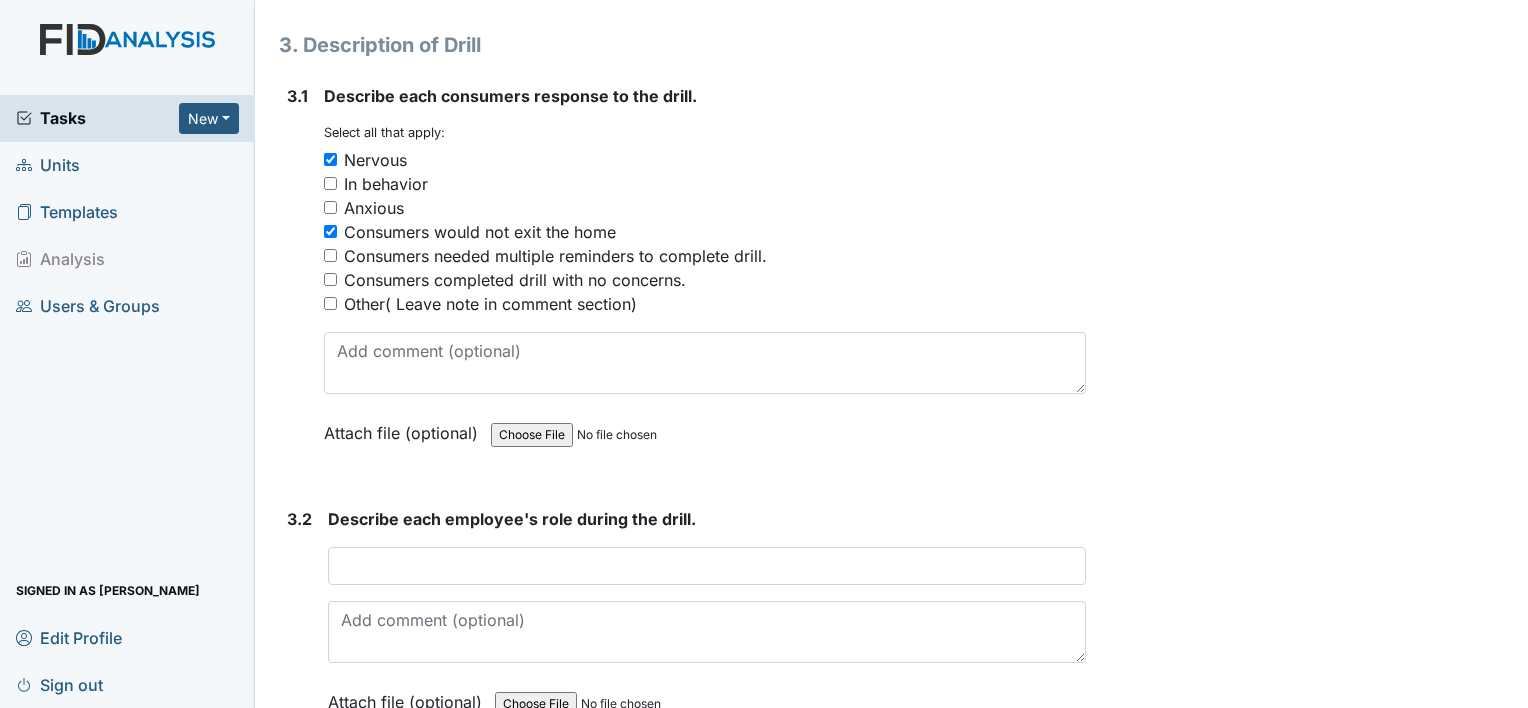 scroll, scrollTop: 2223, scrollLeft: 0, axis: vertical 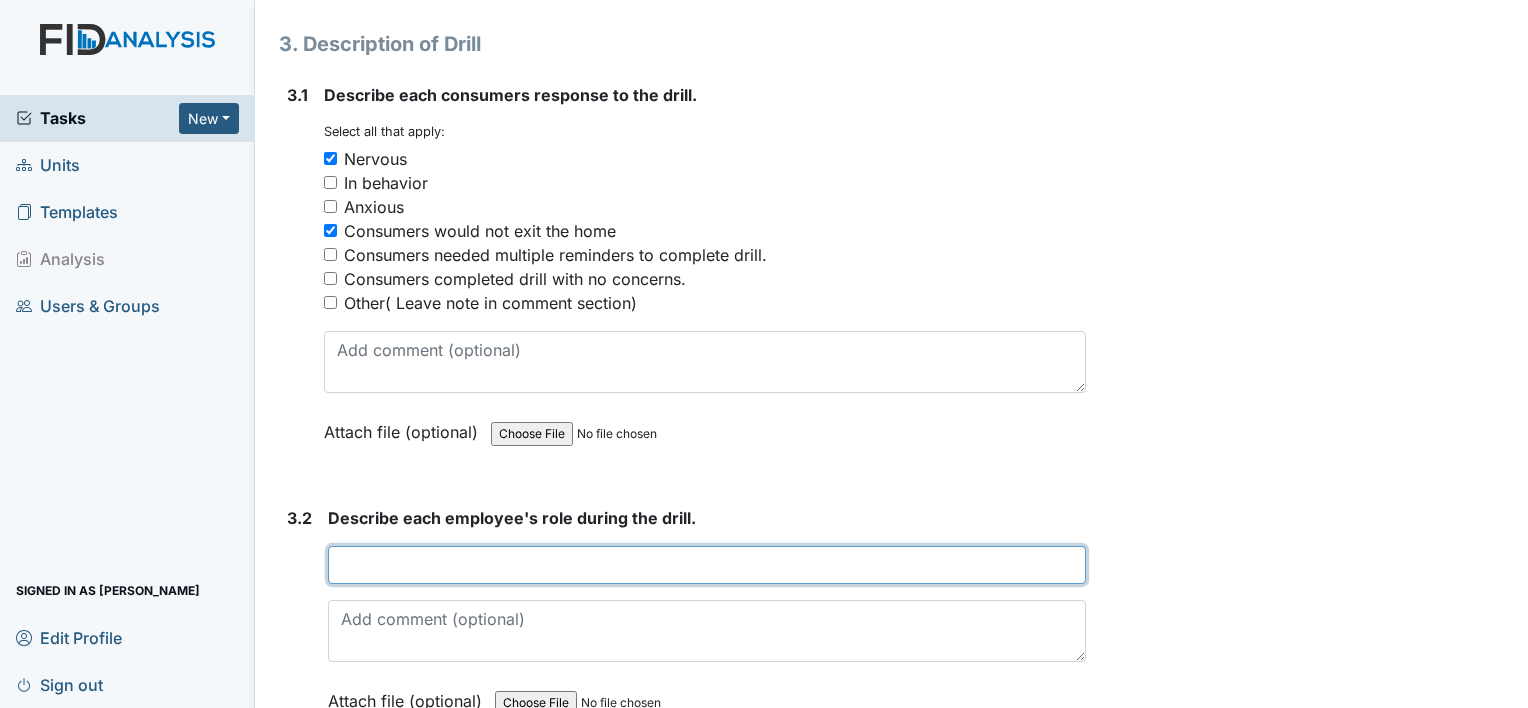 click at bounding box center [707, 565] 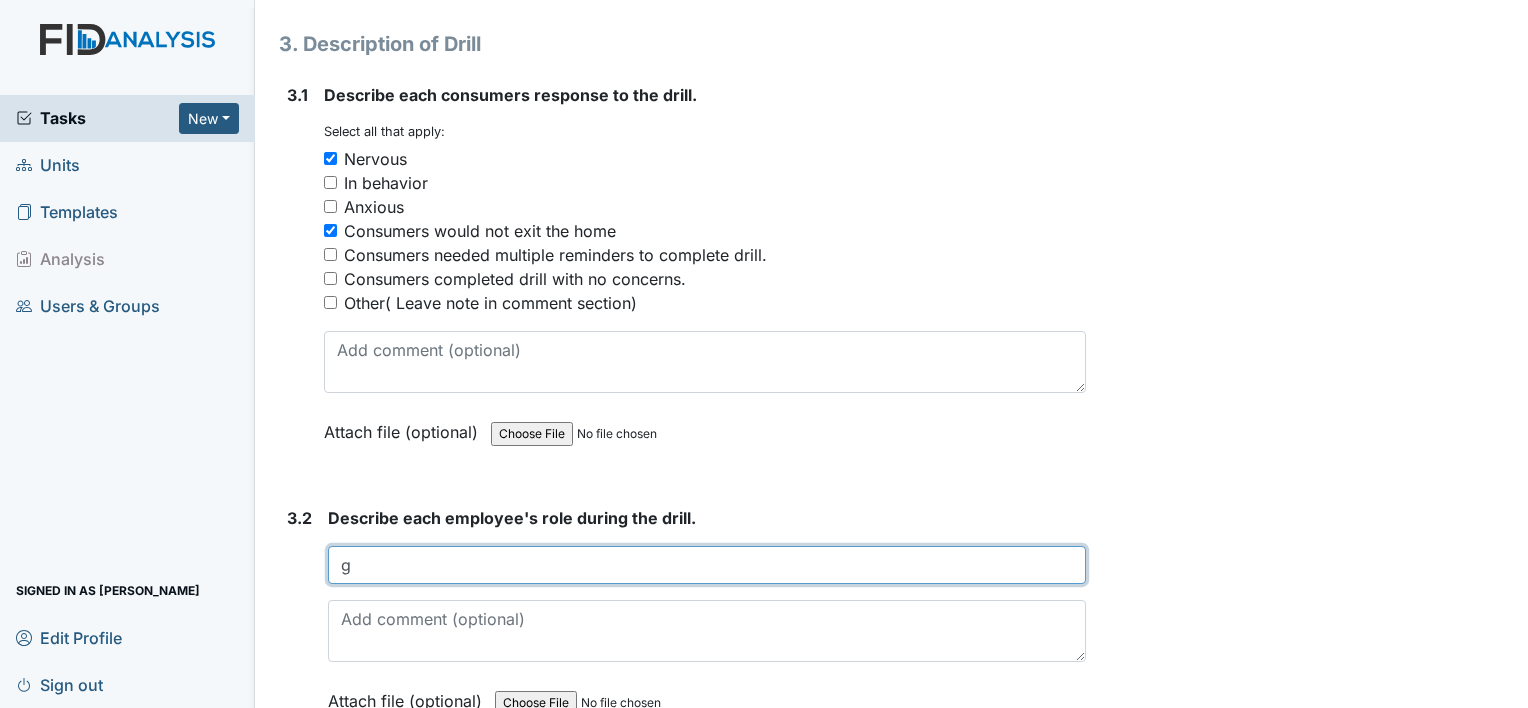 click on "g" at bounding box center (707, 565) 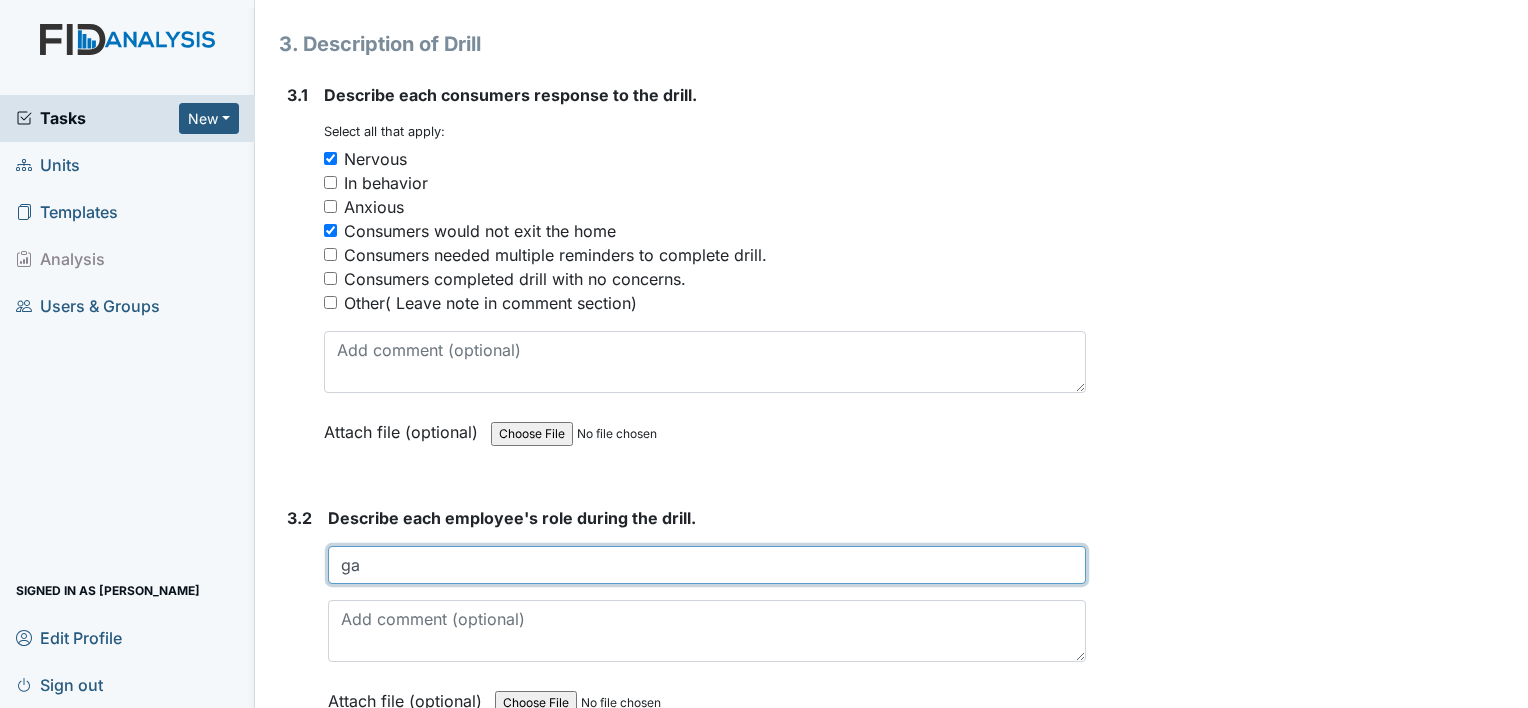type on "g" 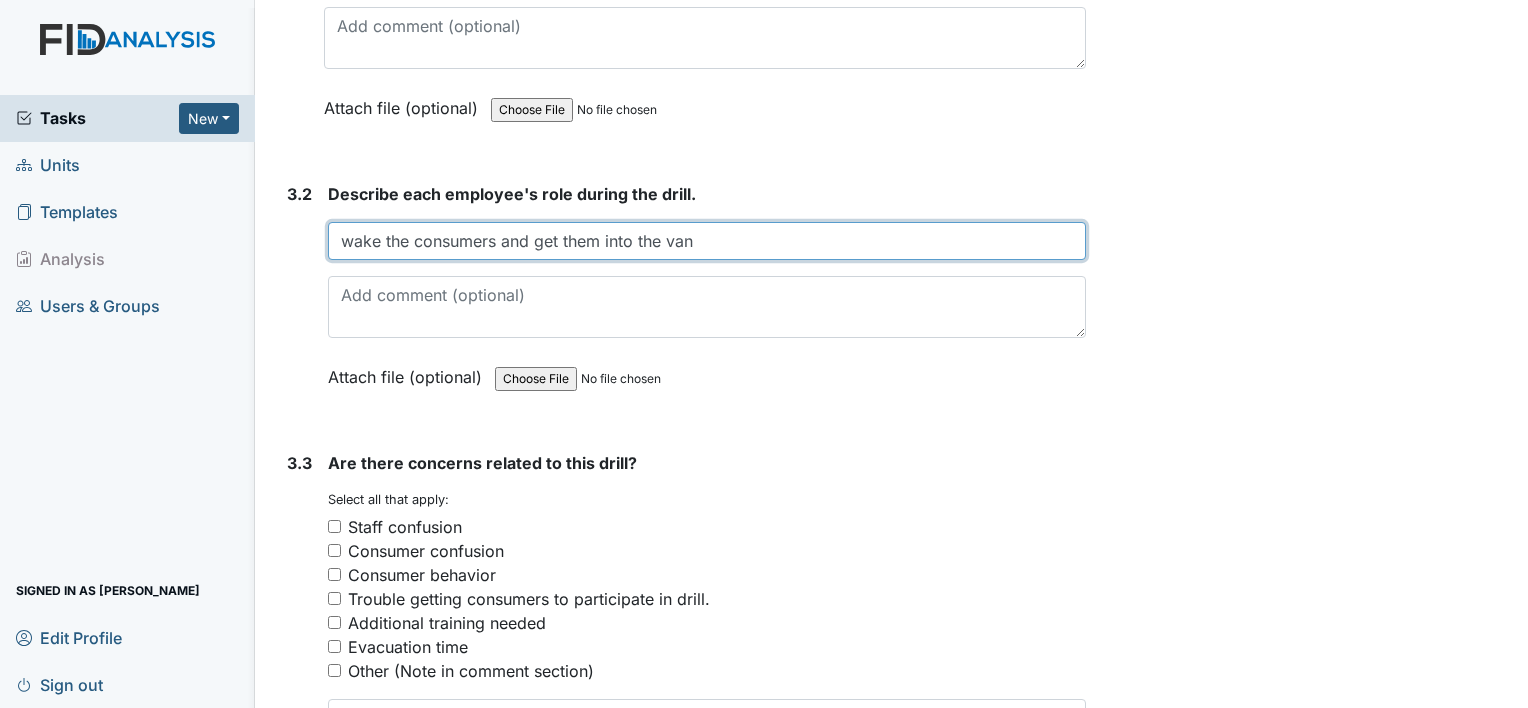 scroll, scrollTop: 2546, scrollLeft: 0, axis: vertical 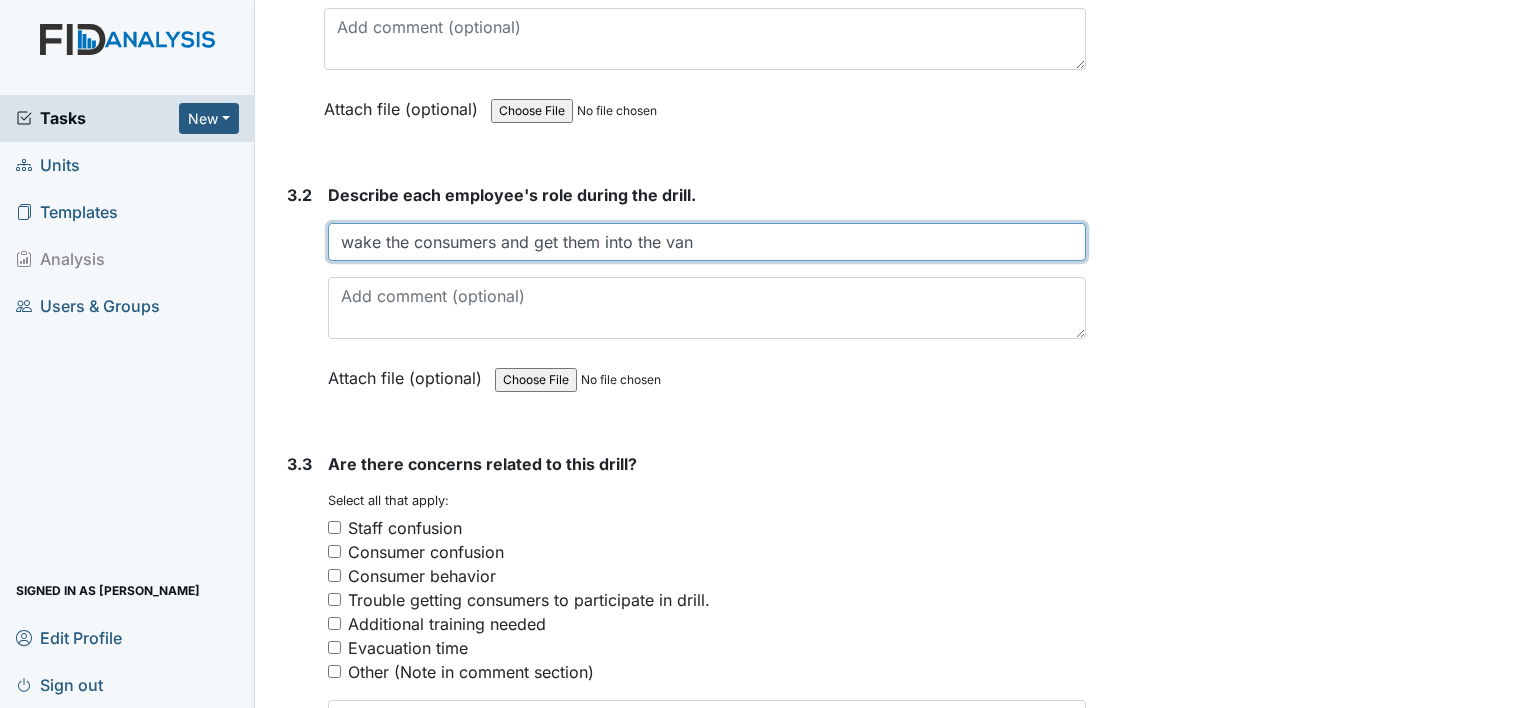 type on "wake the consumers and get them into the van" 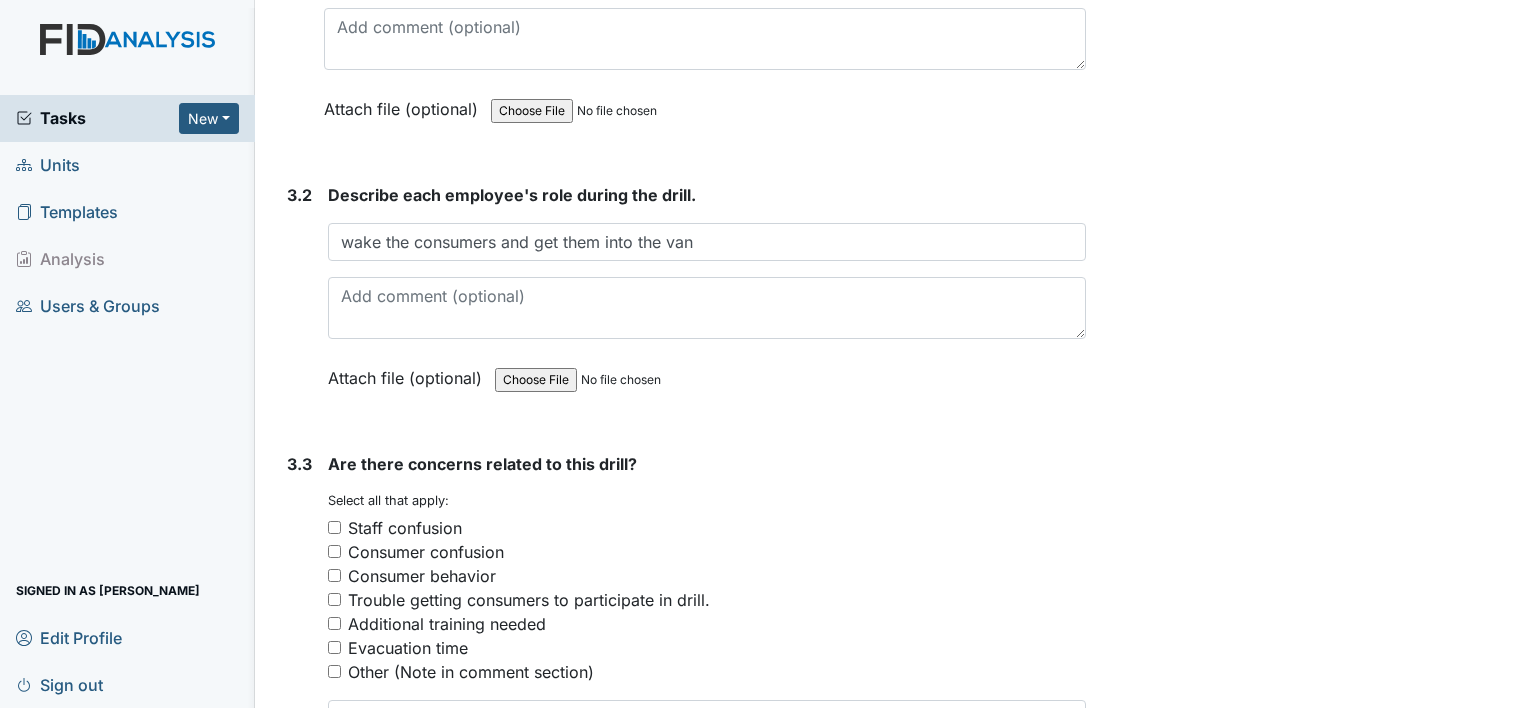click on "Trouble getting consumers to participate in drill." at bounding box center (529, 600) 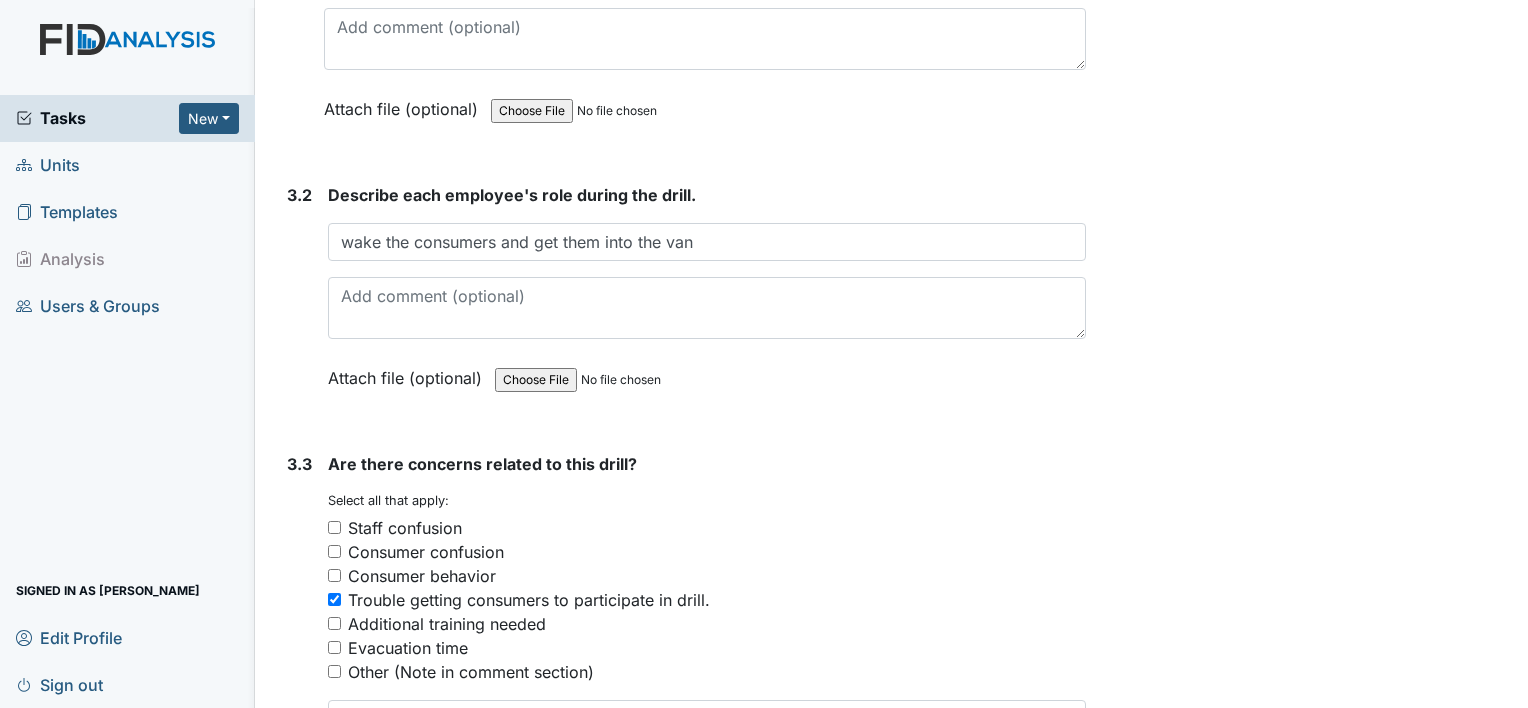 click on "Consumer behavior" at bounding box center [422, 576] 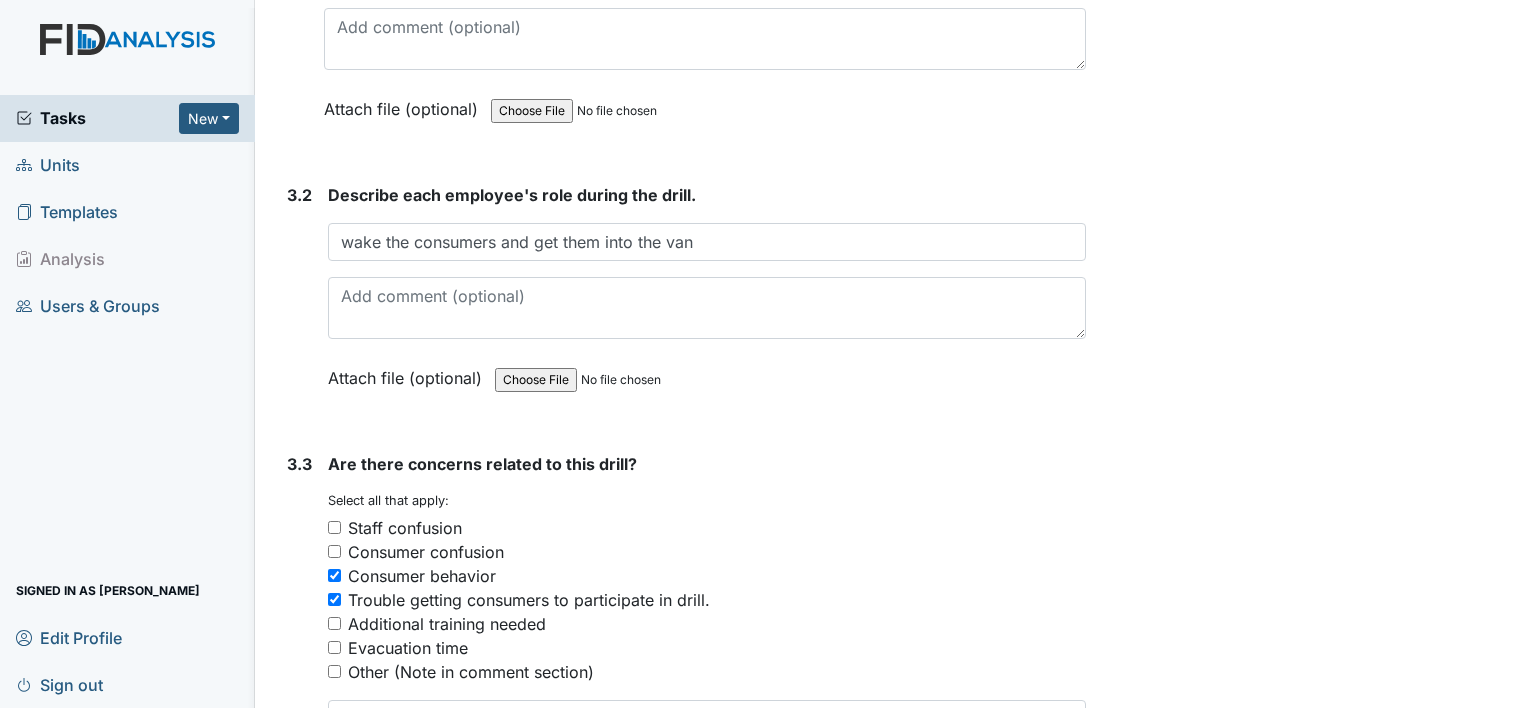 click on "Consumer confusion" at bounding box center (426, 552) 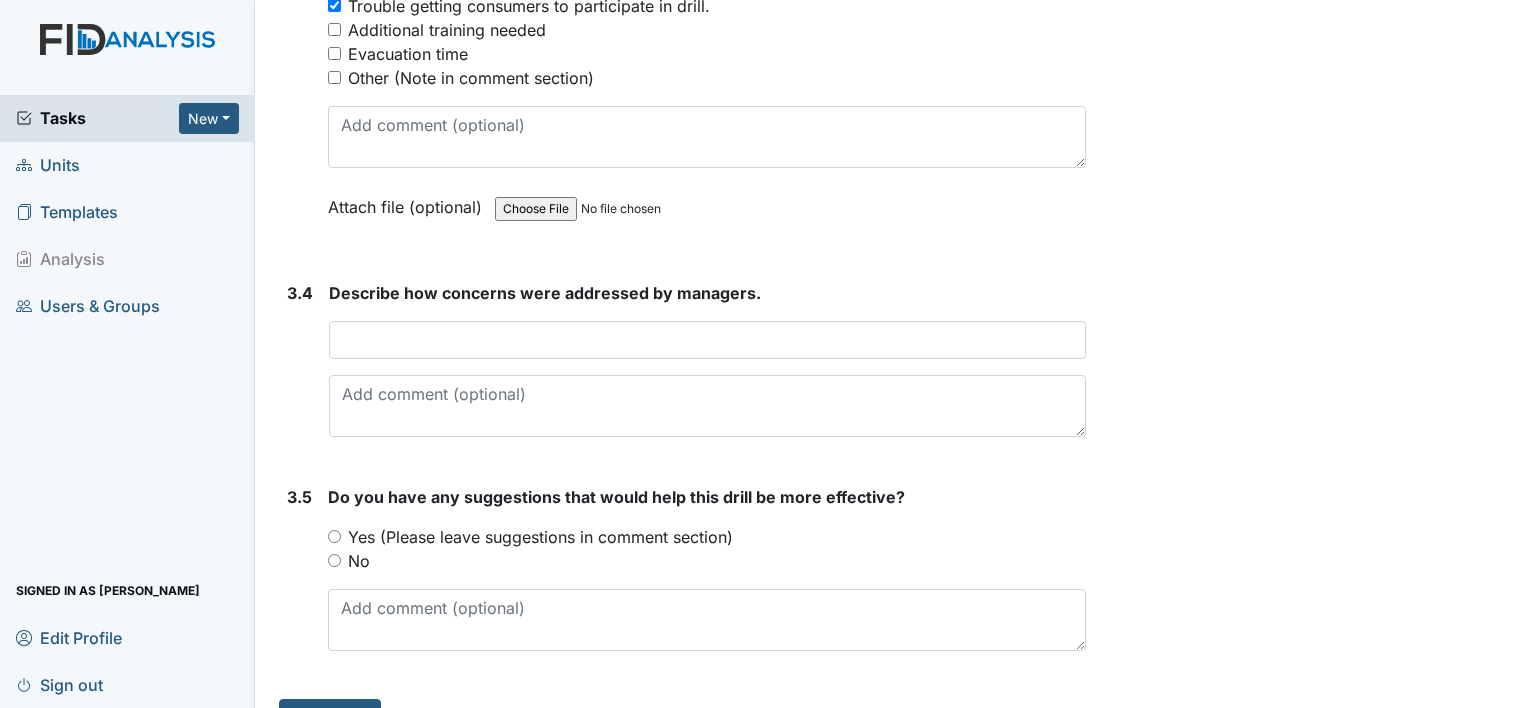 scroll, scrollTop: 3174, scrollLeft: 0, axis: vertical 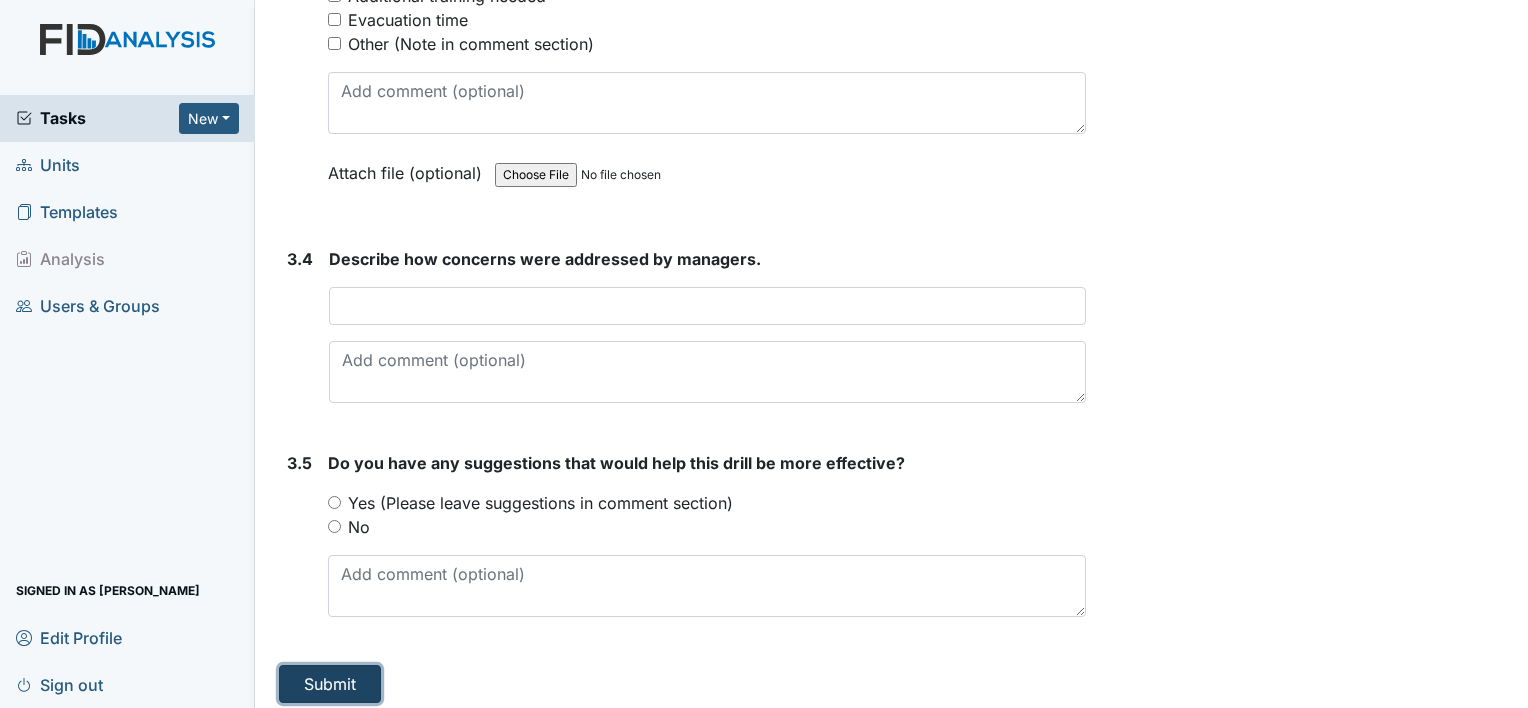 click on "Submit" at bounding box center [330, 684] 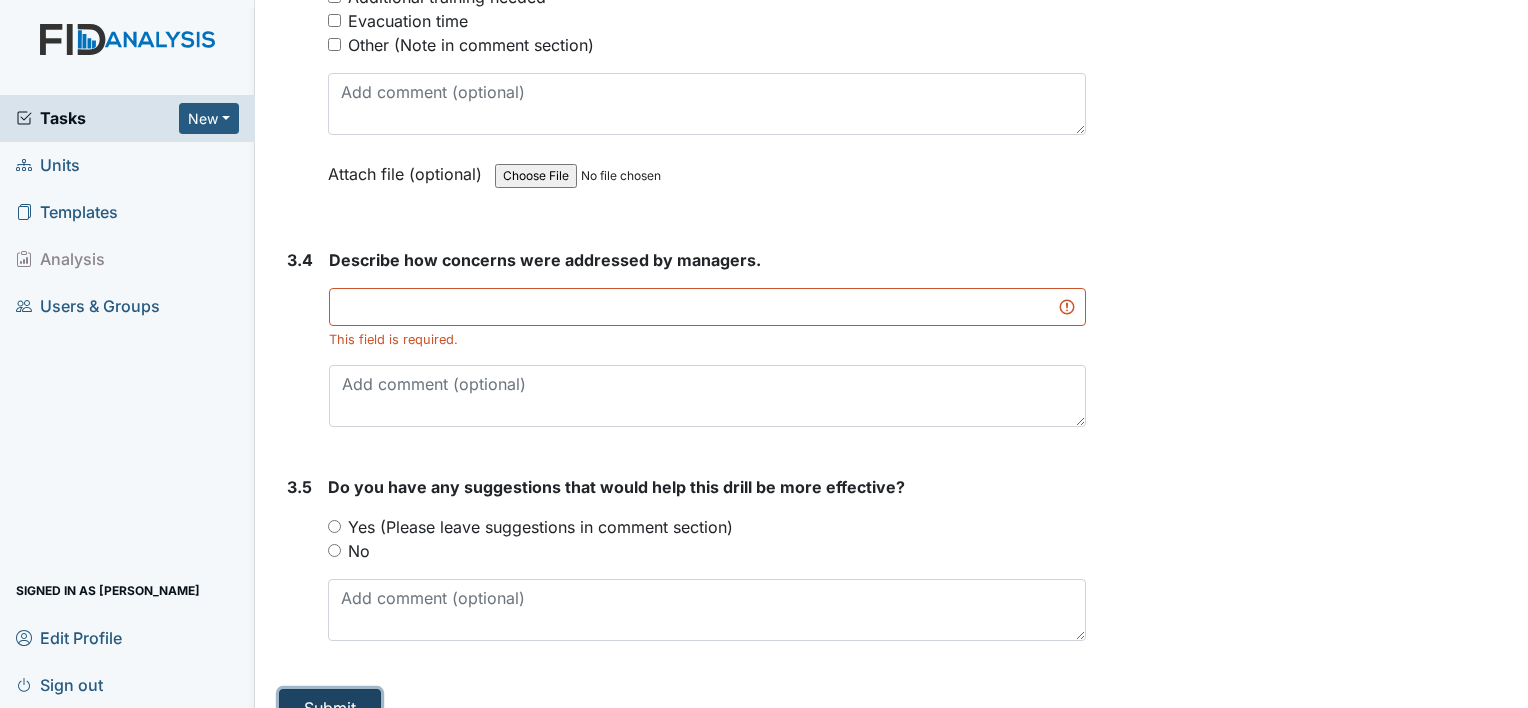 scroll, scrollTop: 3197, scrollLeft: 0, axis: vertical 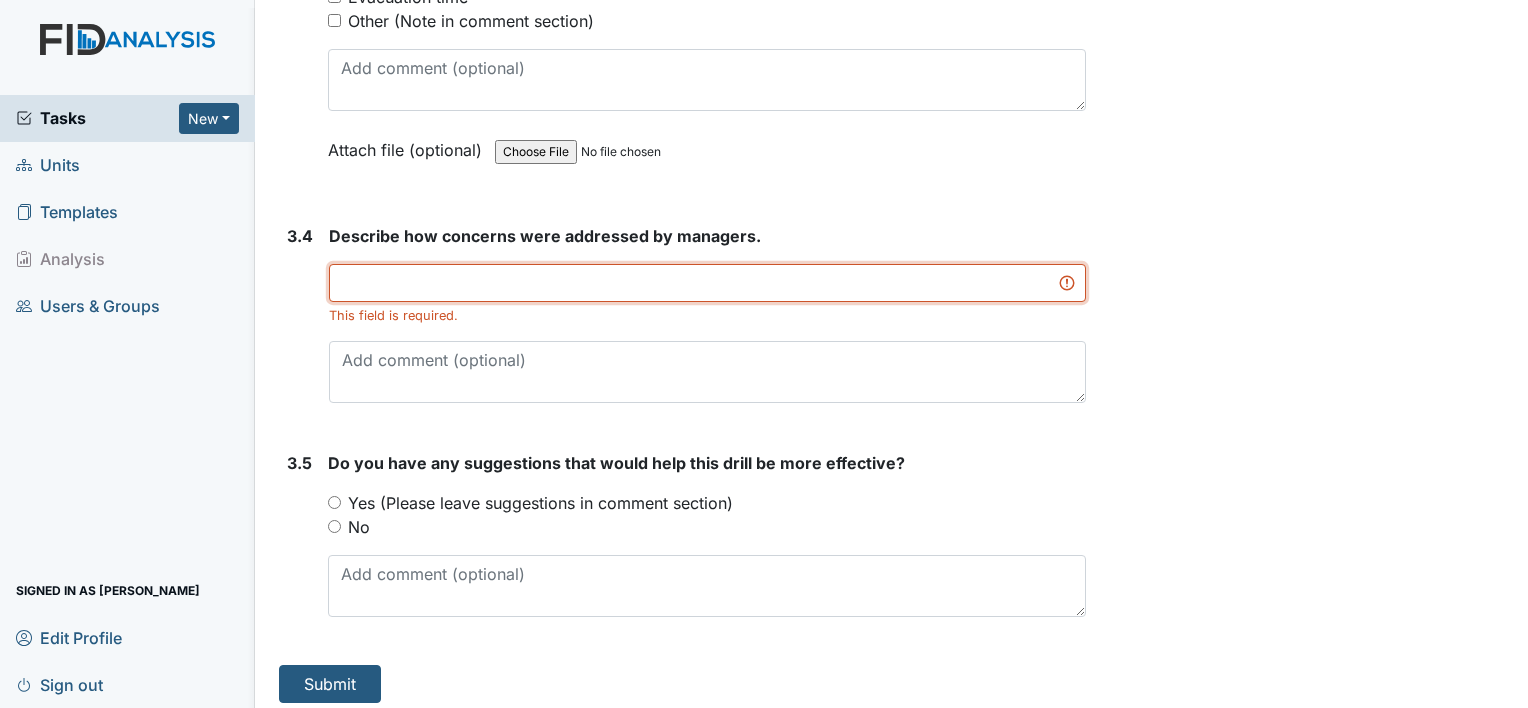 click at bounding box center (707, 283) 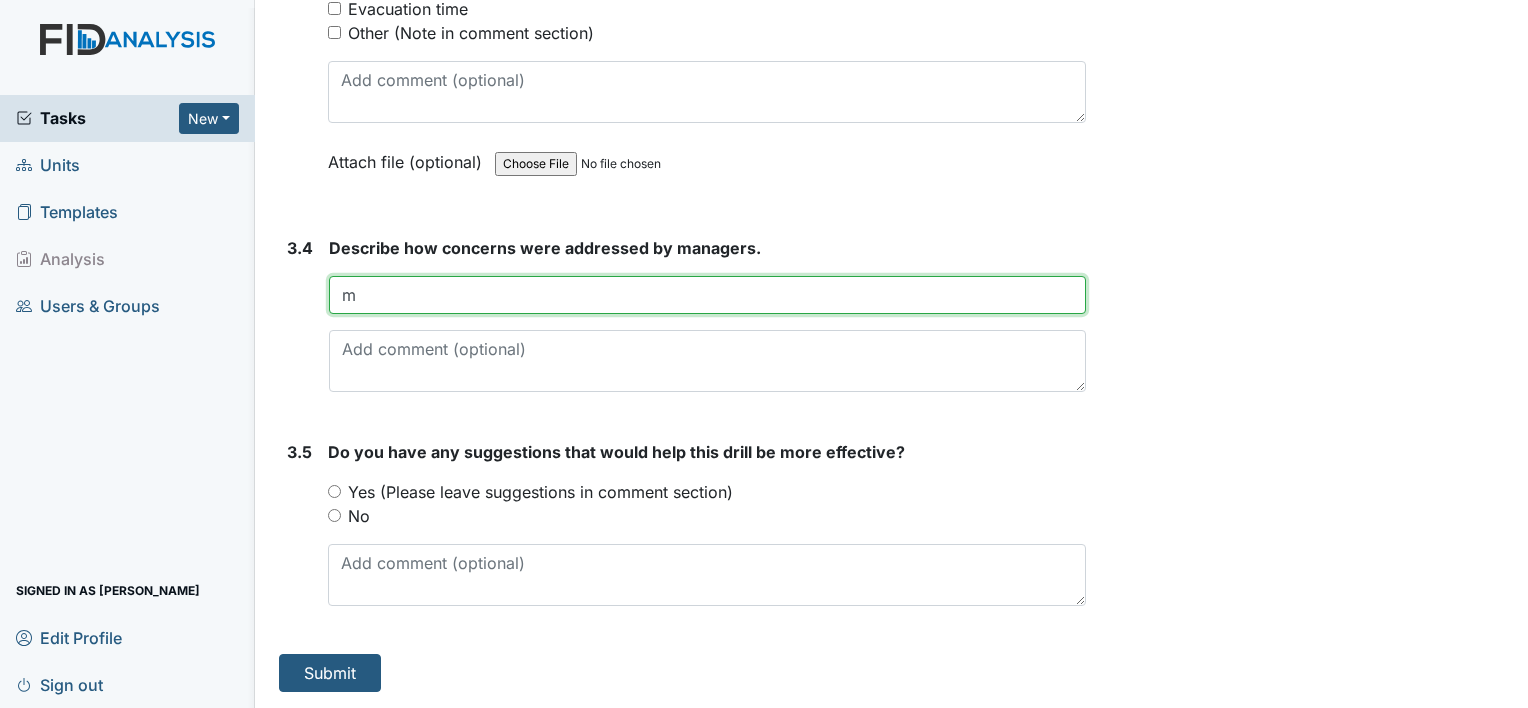 scroll, scrollTop: 3174, scrollLeft: 0, axis: vertical 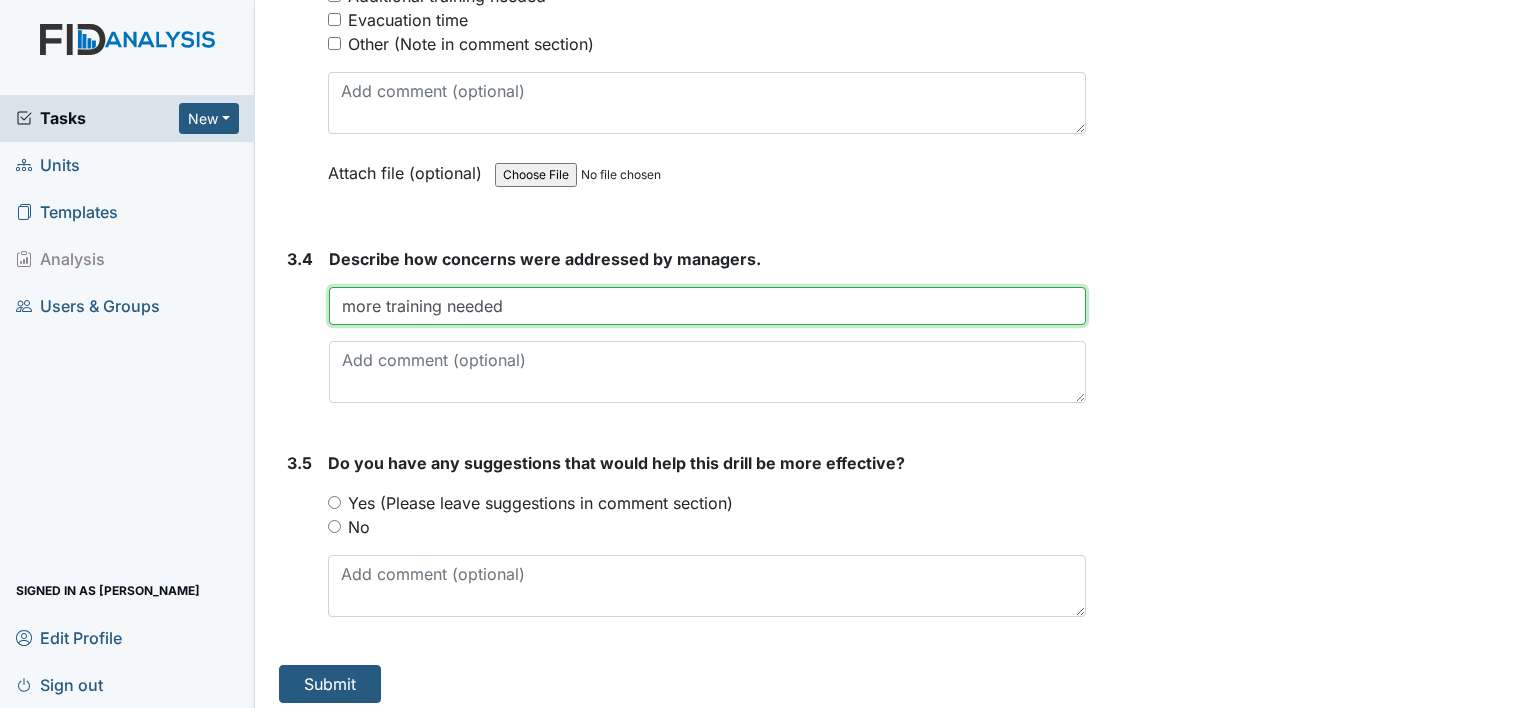 type on "more training needed" 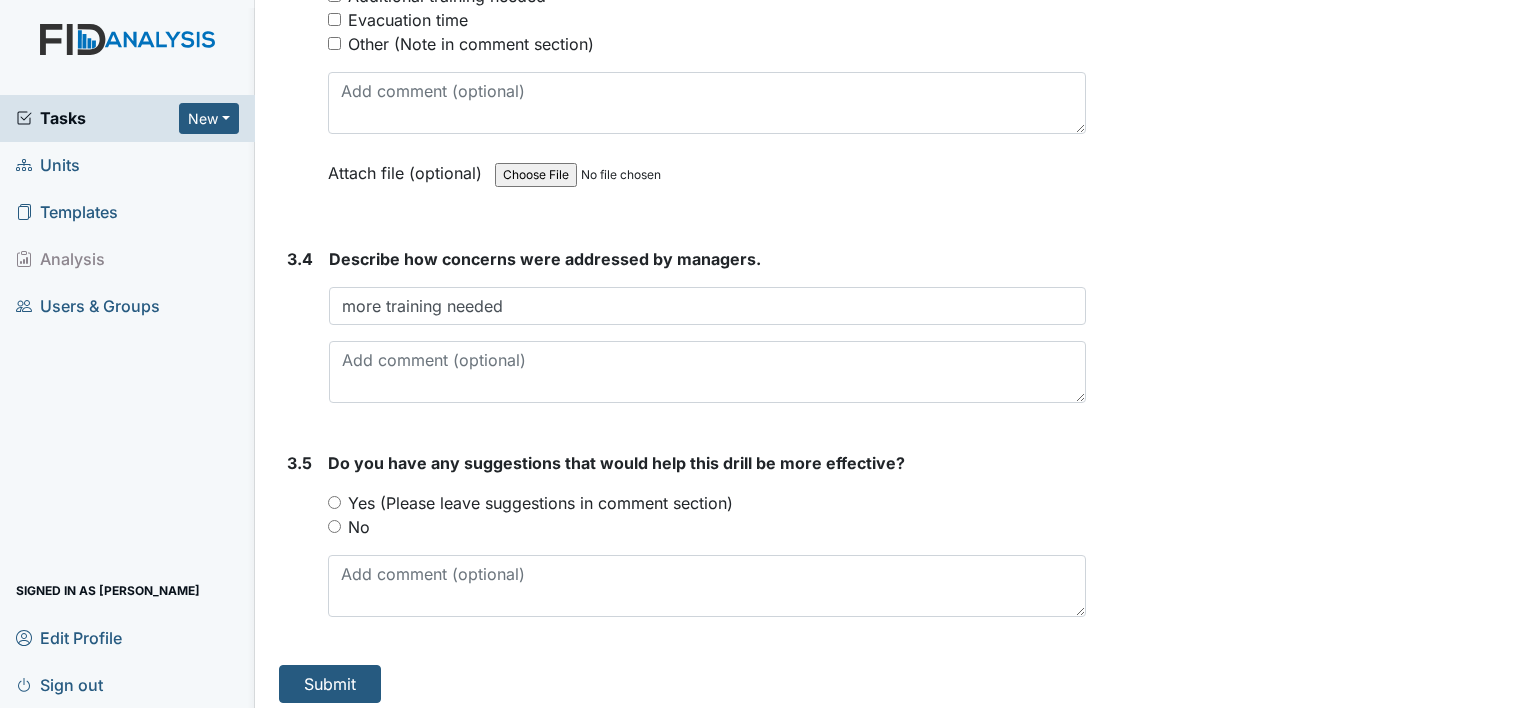click on "Yes (Please leave suggestions in comment section)" at bounding box center (707, 503) 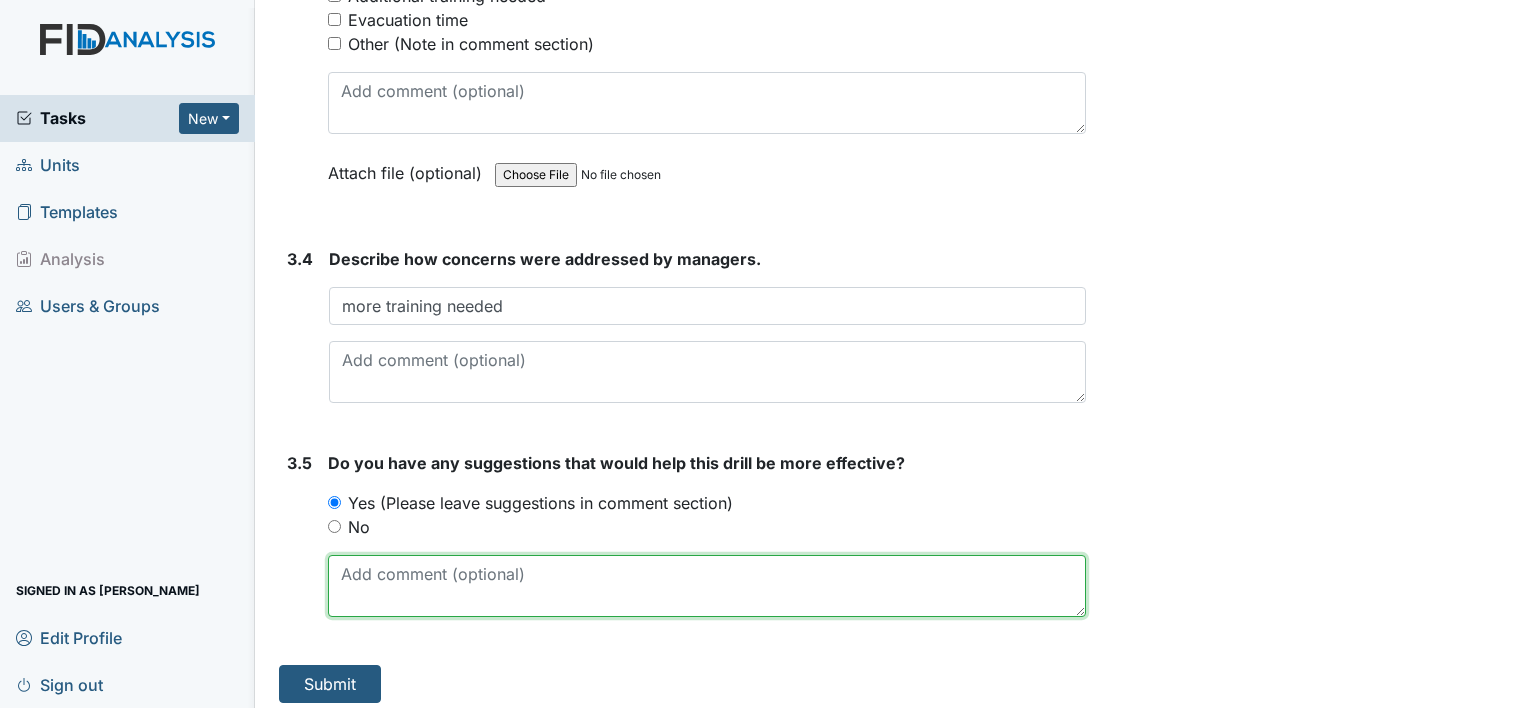 click at bounding box center [707, 586] 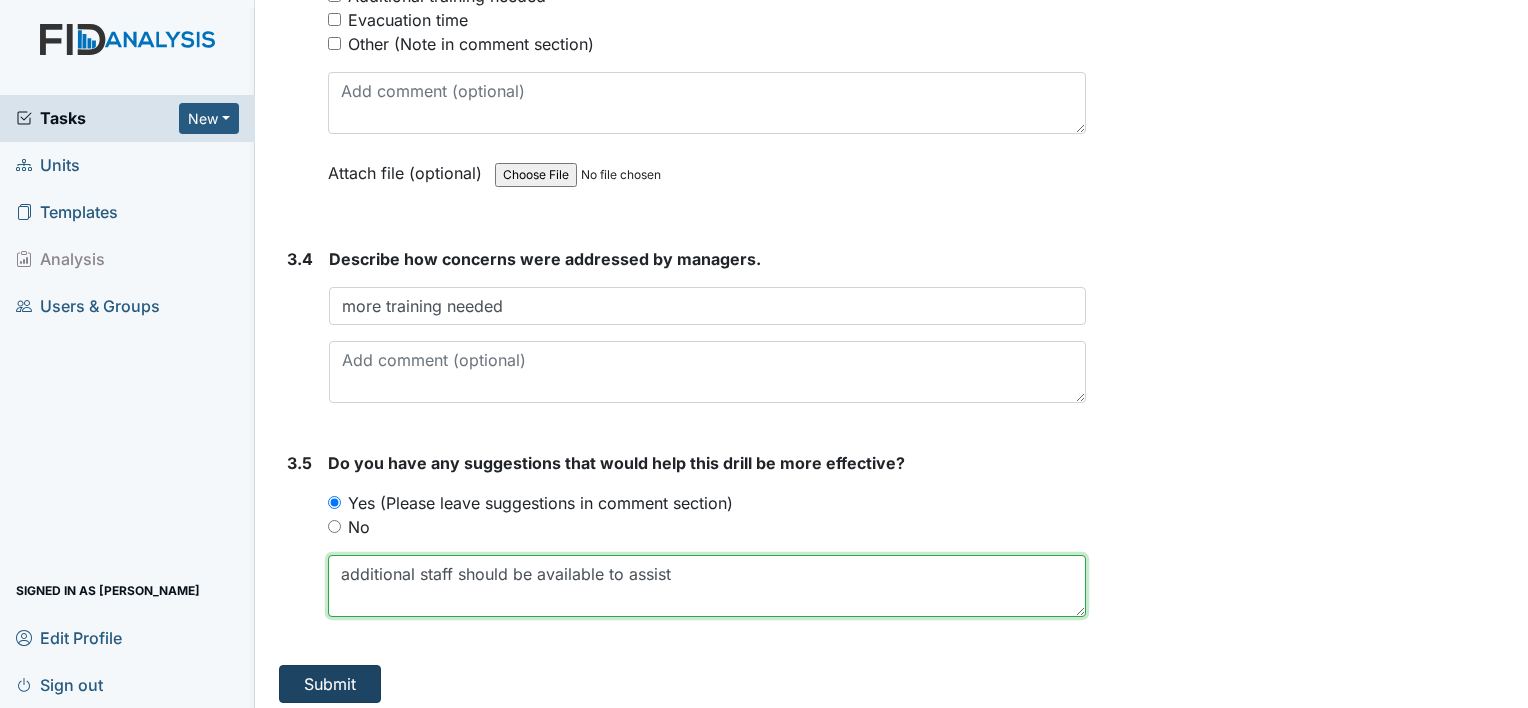 type on "additional staff should be available to assist" 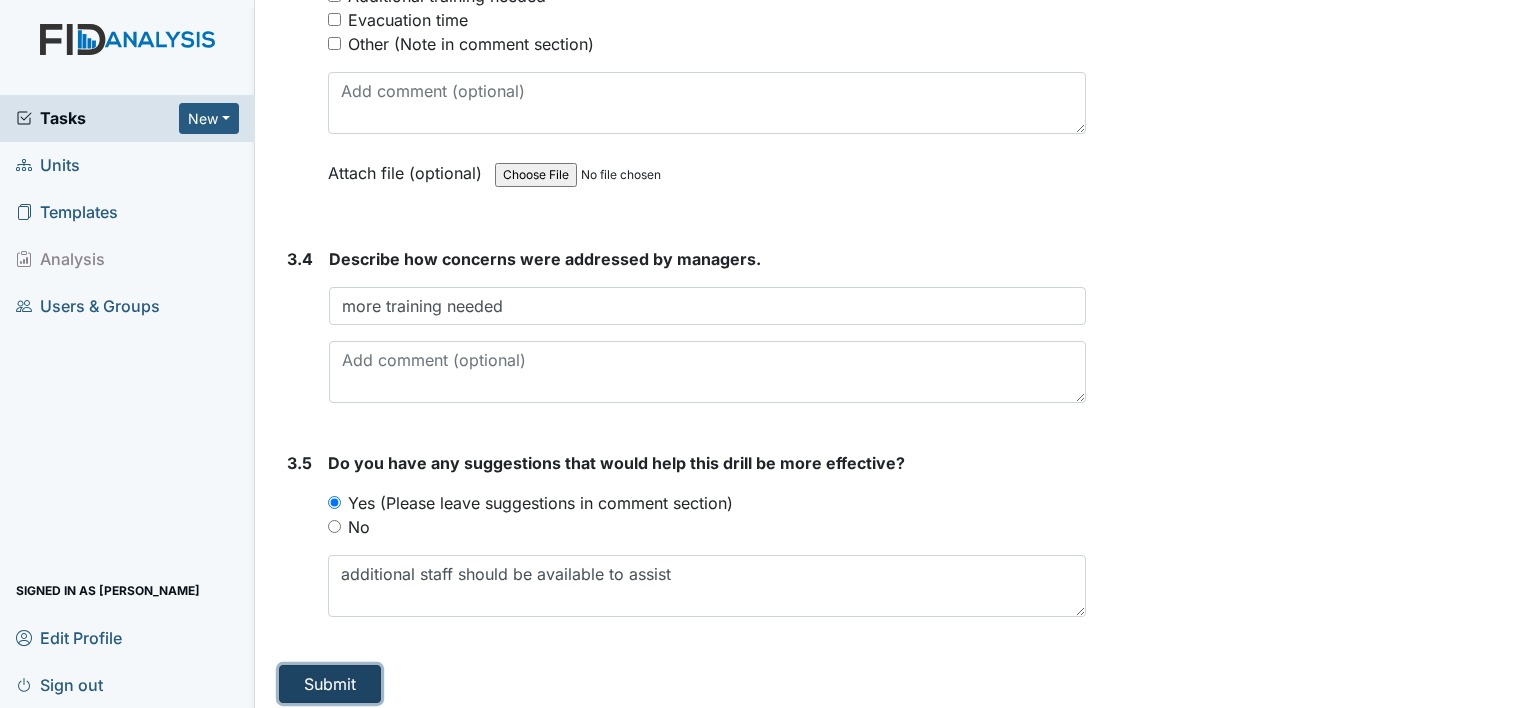 click on "Submit" at bounding box center (330, 684) 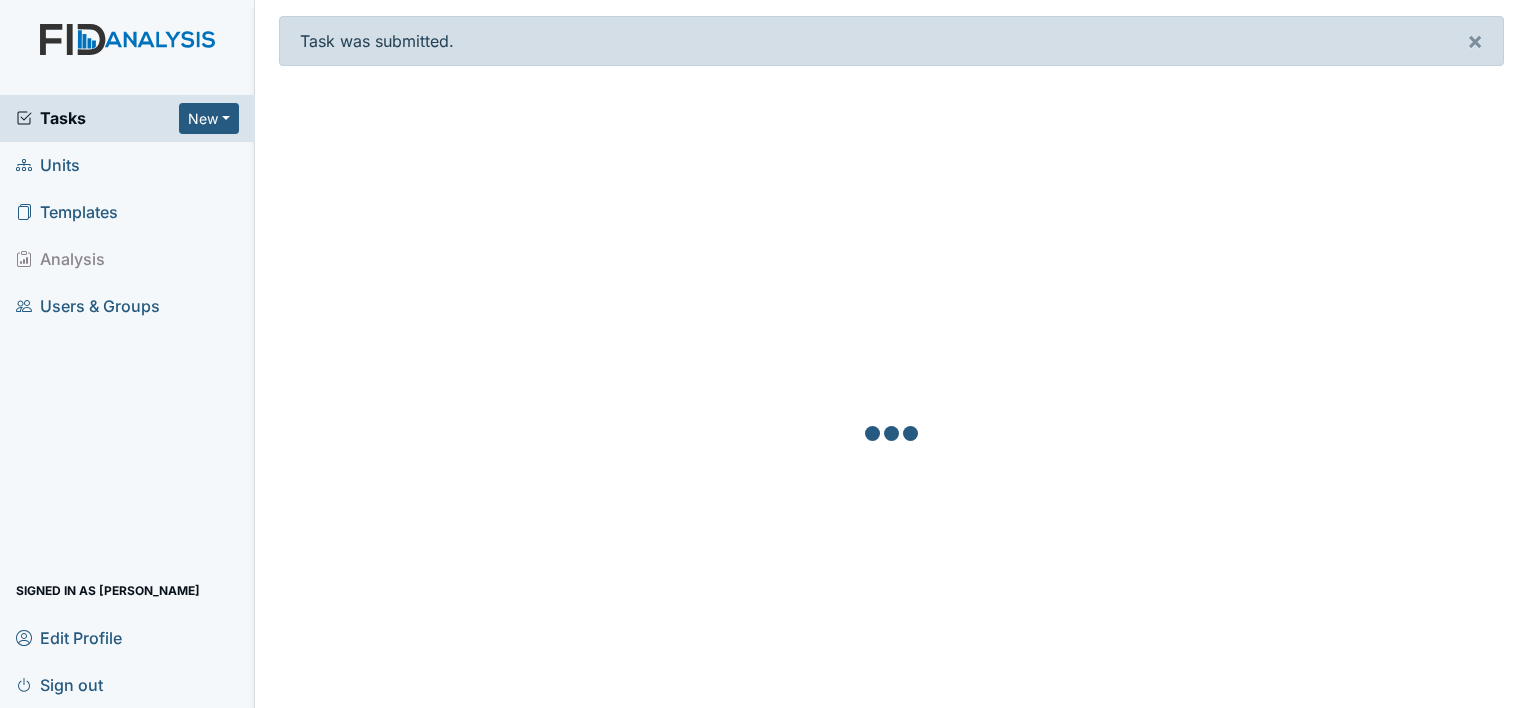 scroll, scrollTop: 0, scrollLeft: 0, axis: both 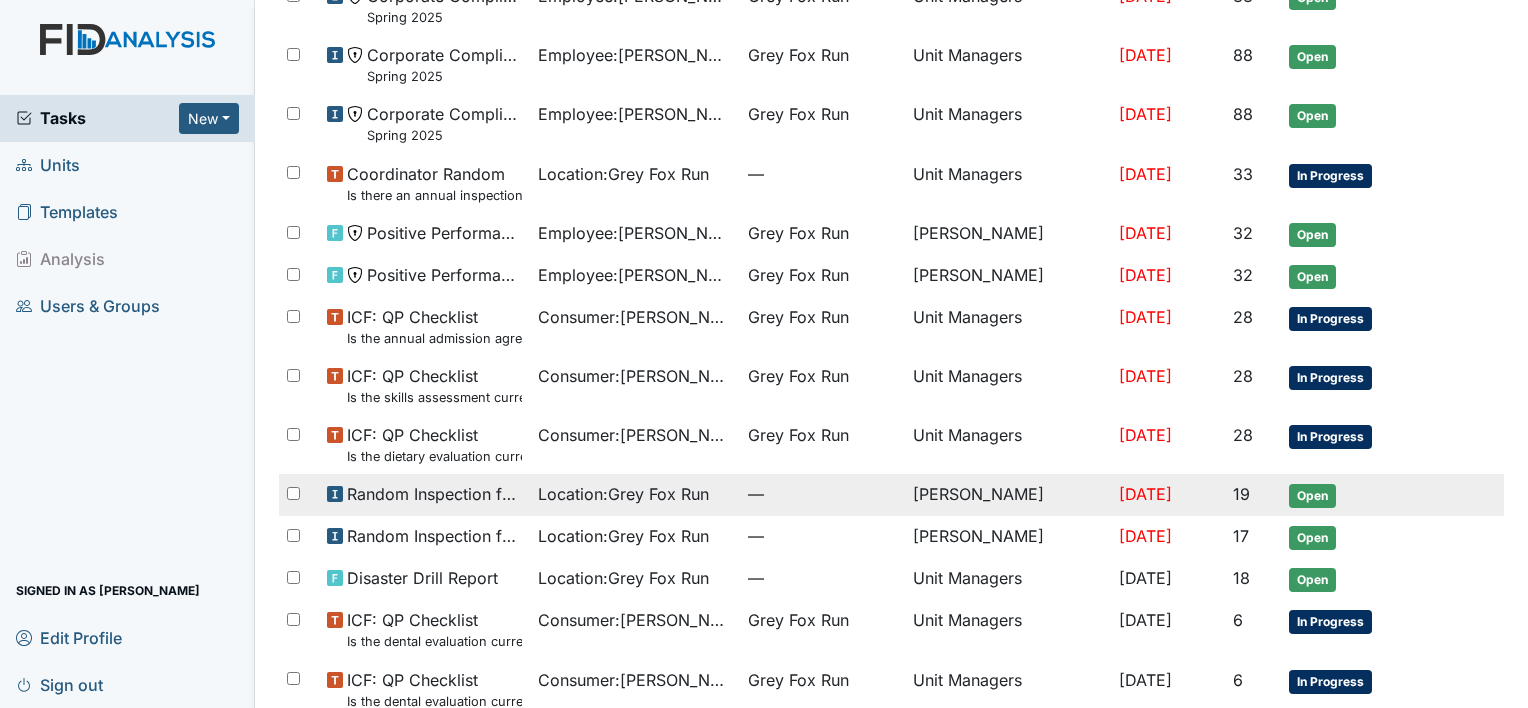 click on "Random Inspection for AM" at bounding box center [434, 494] 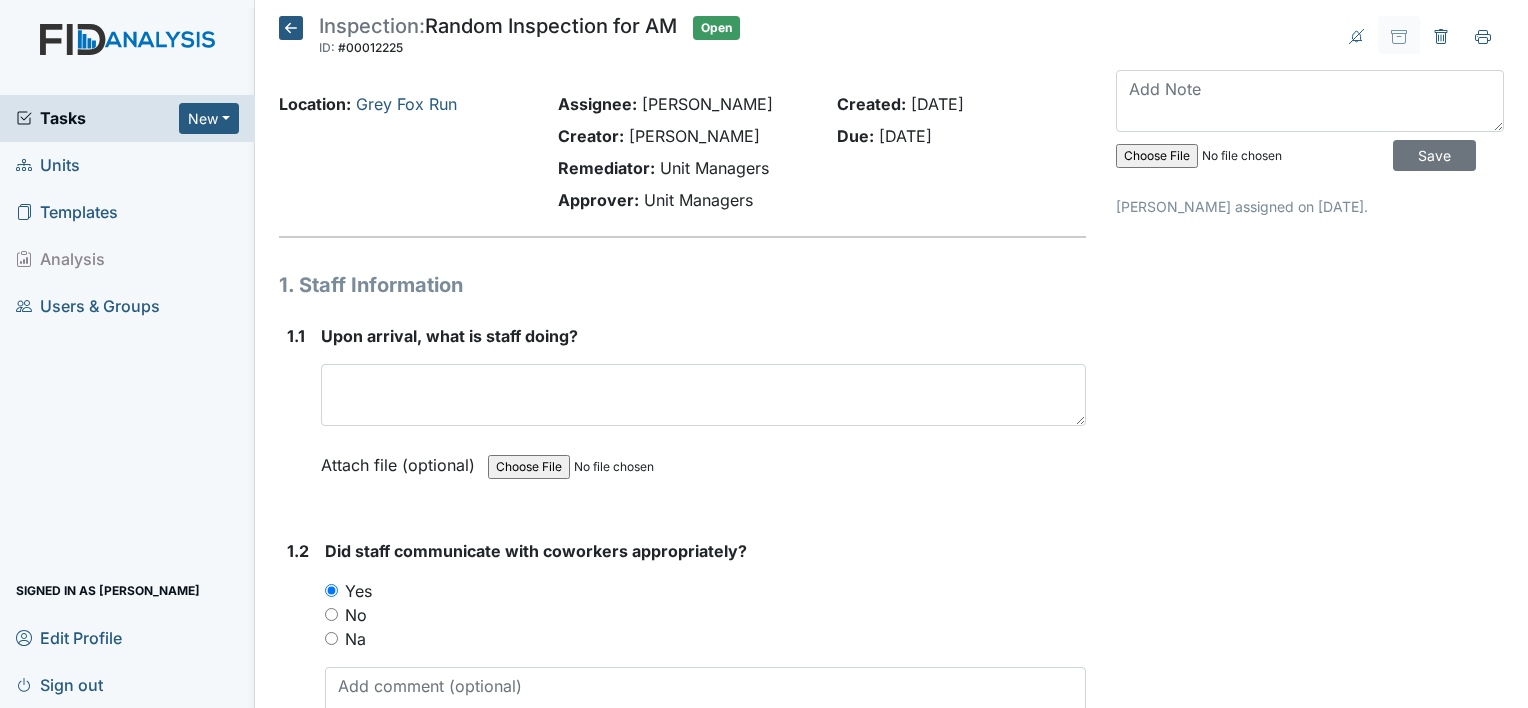 scroll, scrollTop: 0, scrollLeft: 0, axis: both 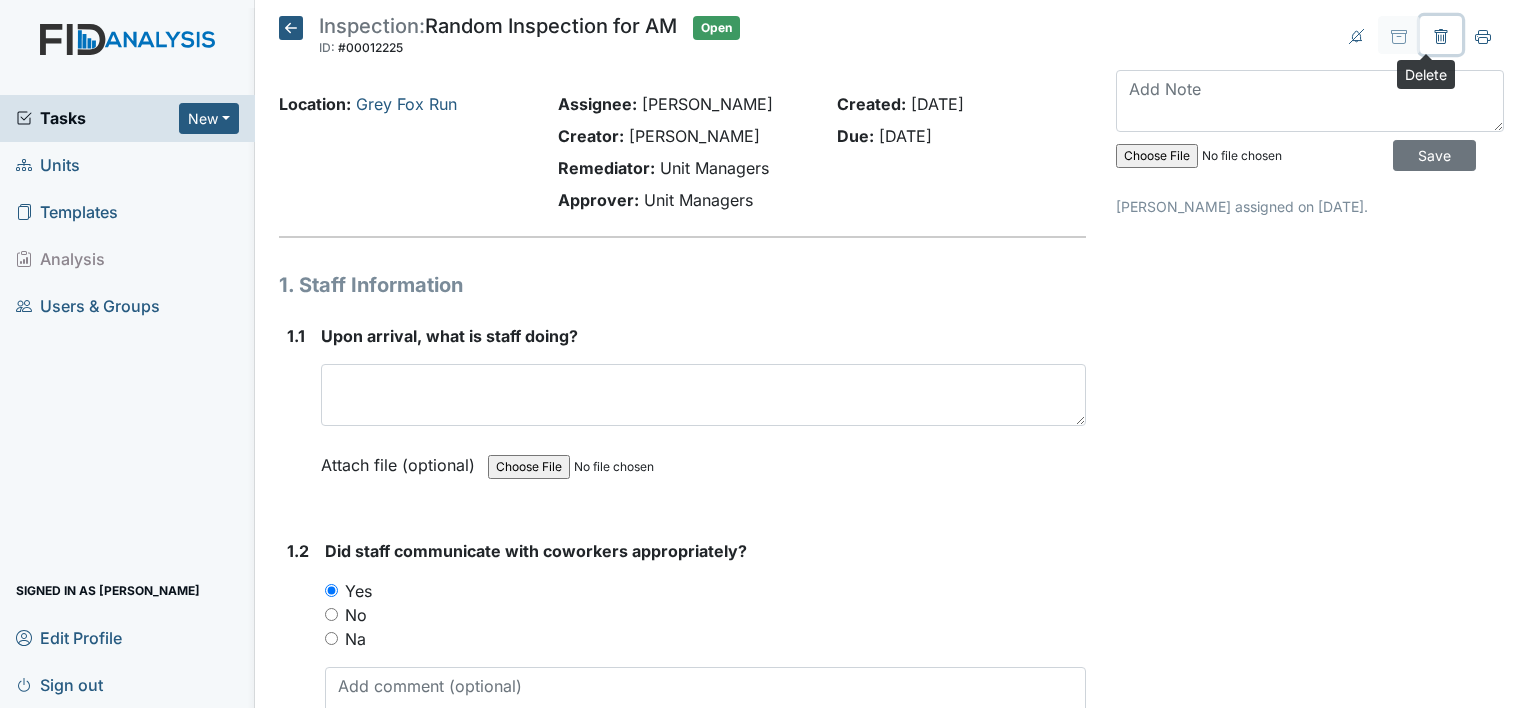 click 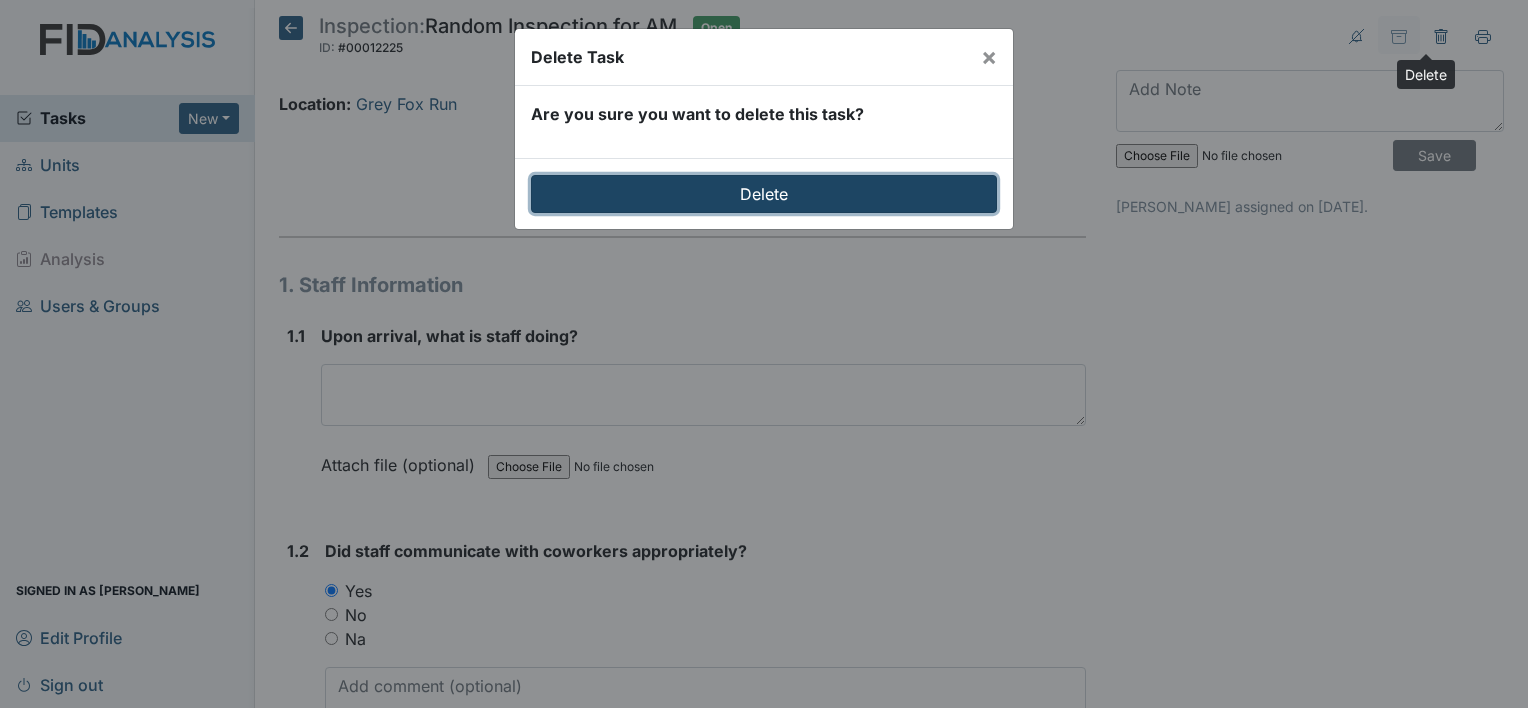 click on "Delete" at bounding box center (764, 194) 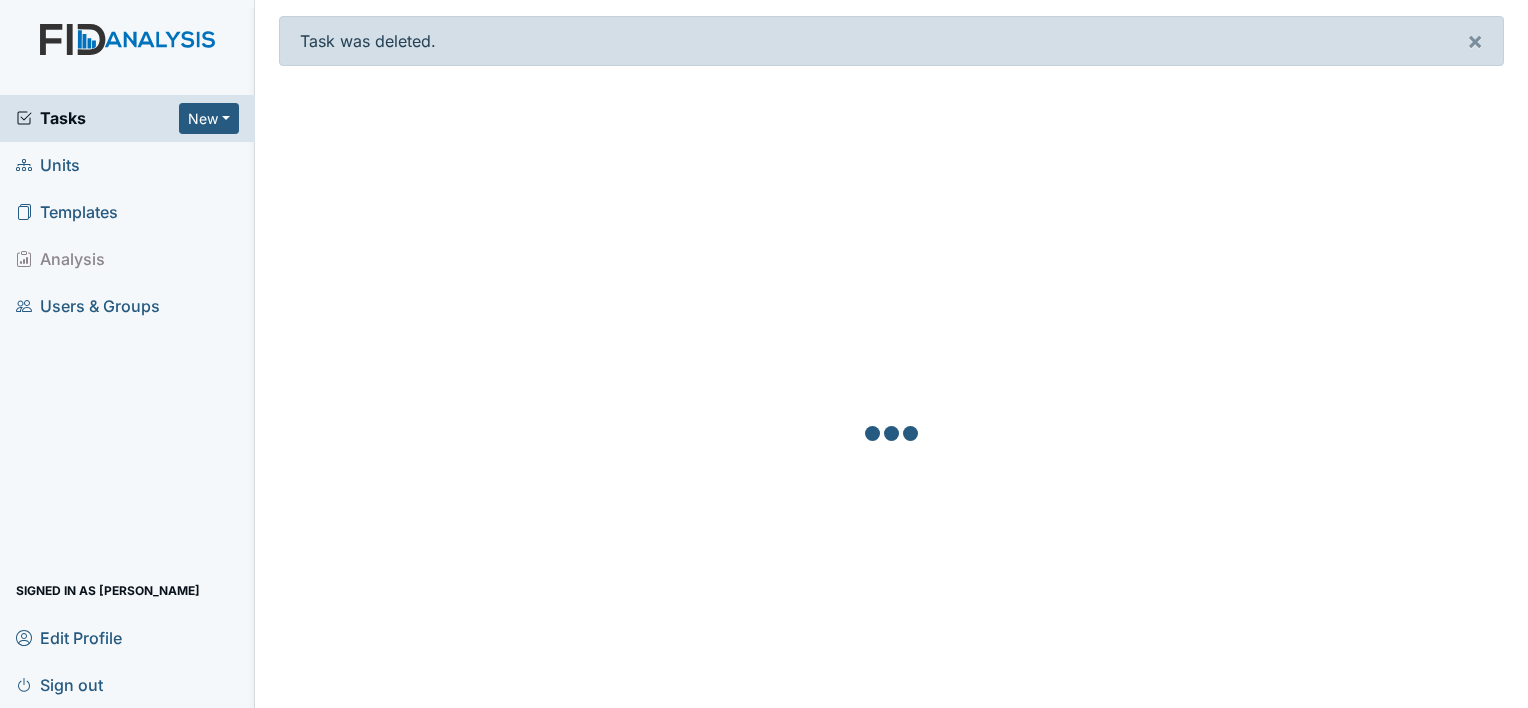 scroll, scrollTop: 0, scrollLeft: 0, axis: both 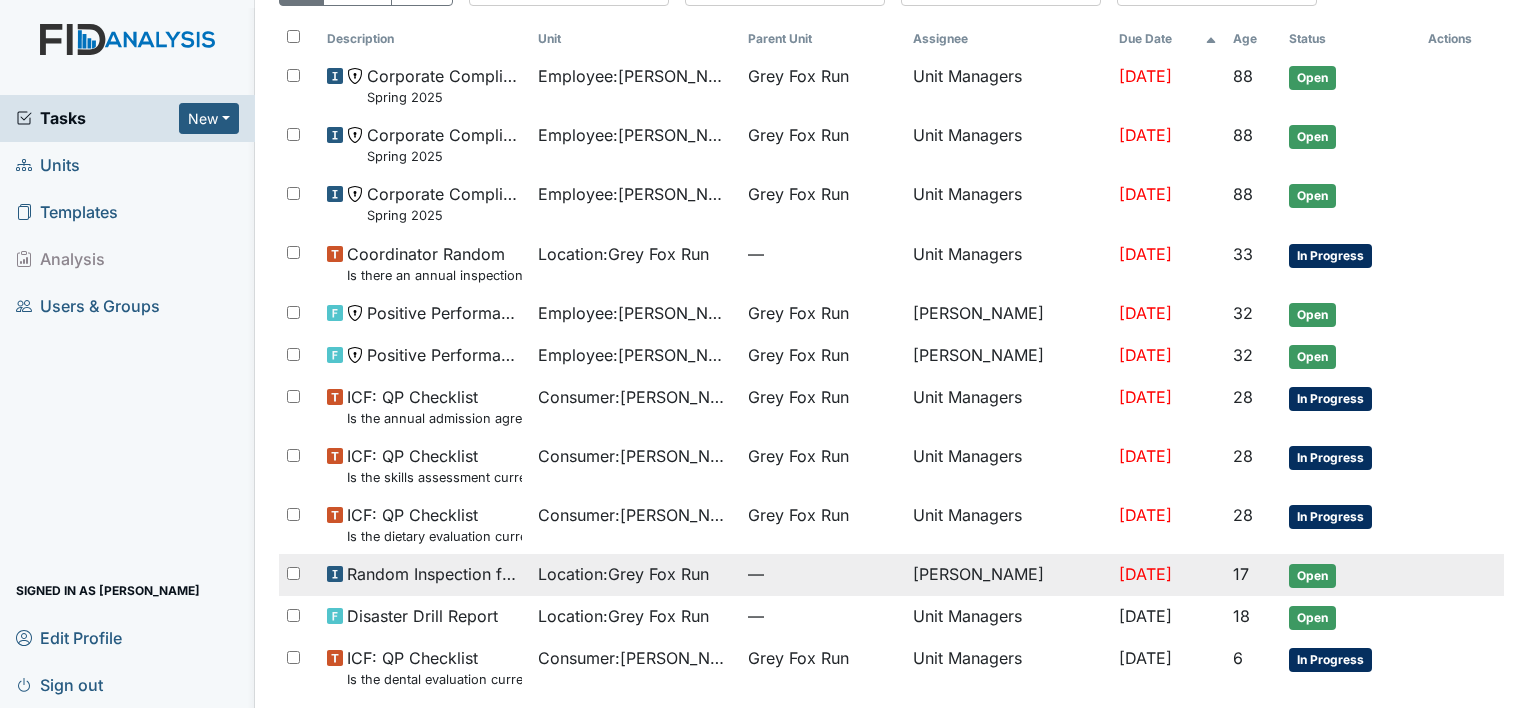 drag, startPoint x: 687, startPoint y: 590, endPoint x: 652, endPoint y: 578, distance: 37 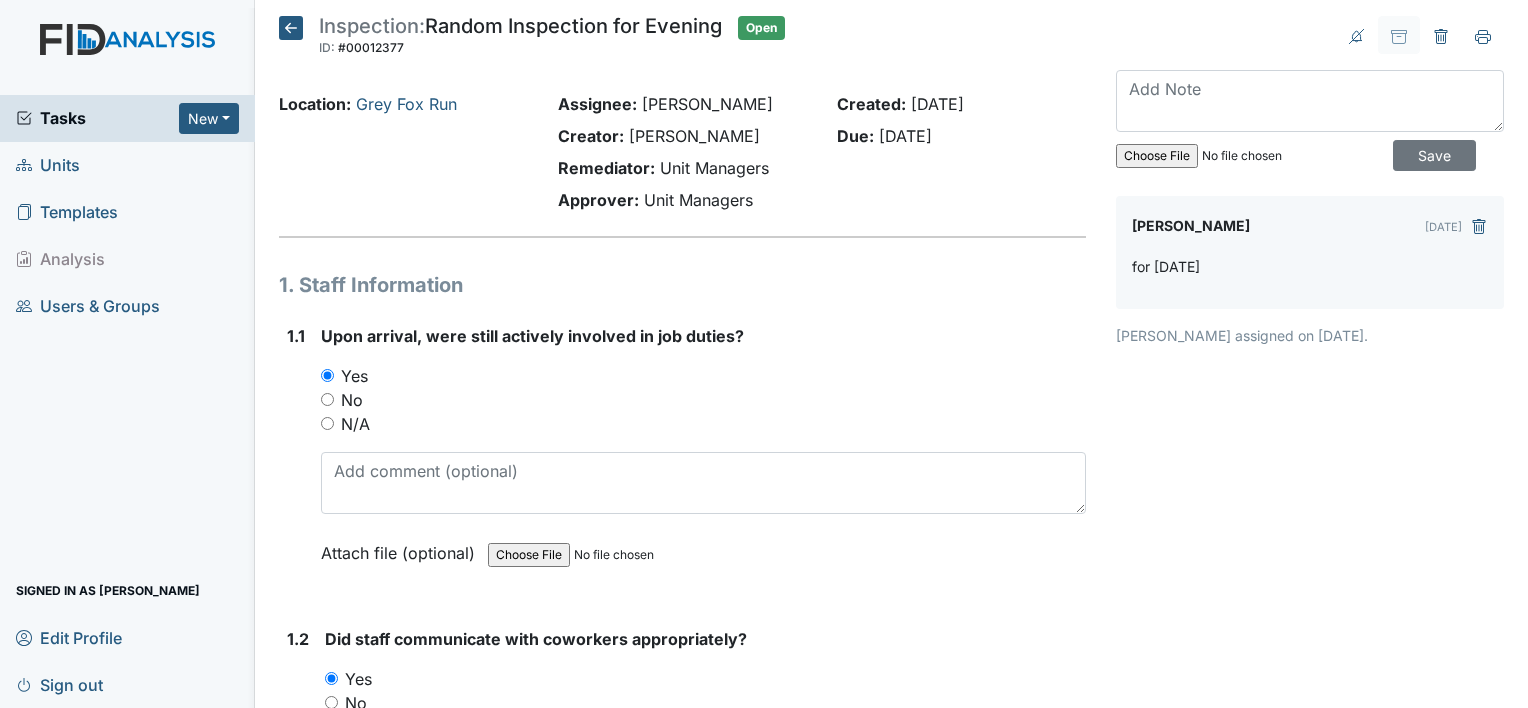 scroll, scrollTop: 0, scrollLeft: 0, axis: both 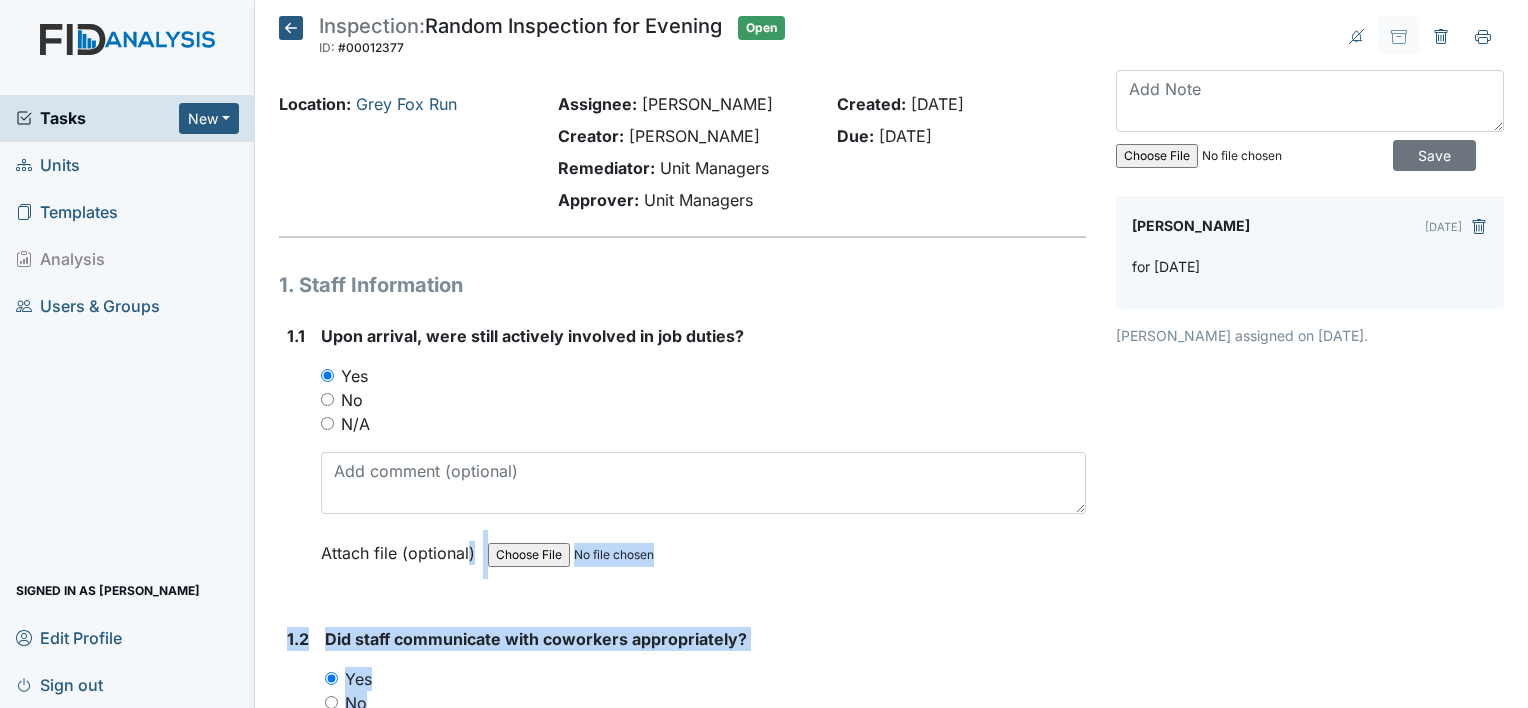 drag, startPoint x: 0, startPoint y: 0, endPoint x: 1531, endPoint y: 72, distance: 1532.692 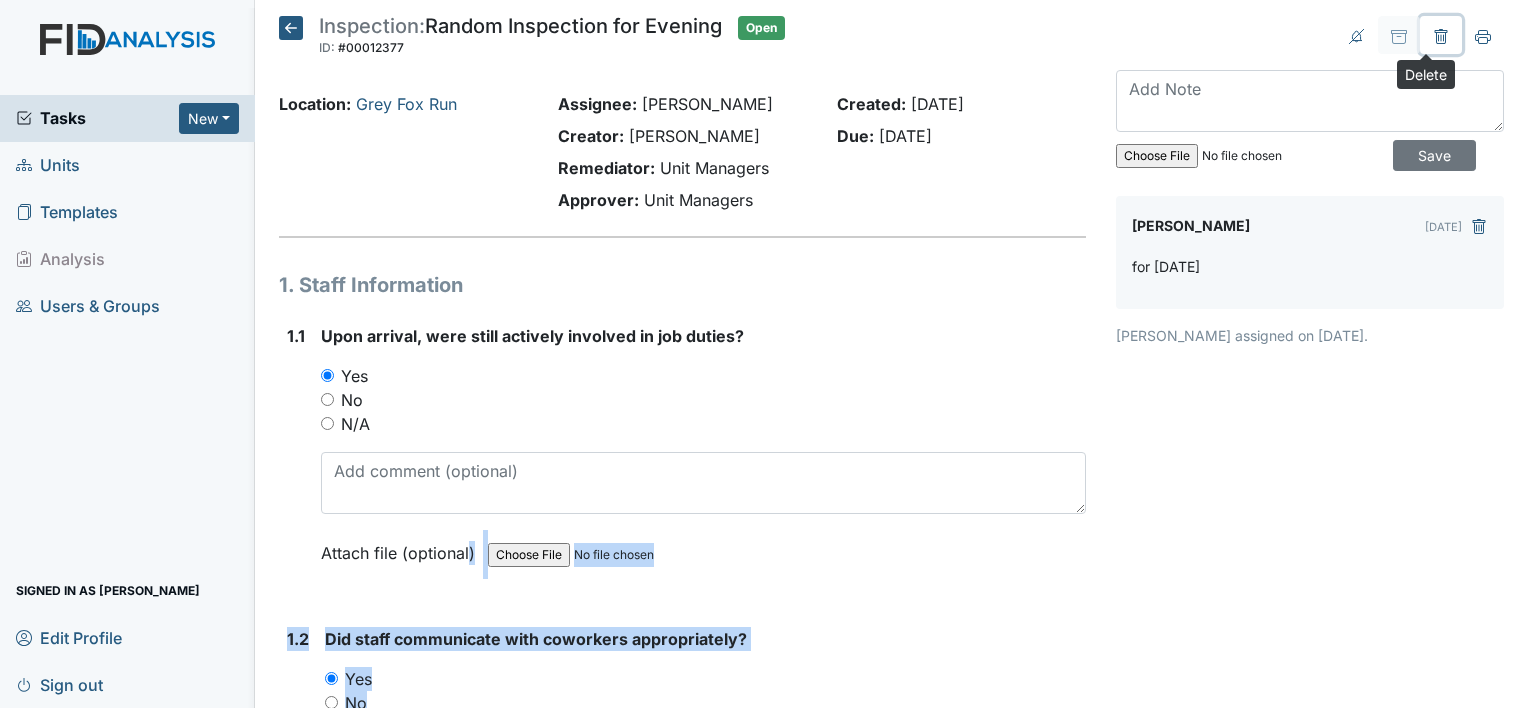 drag, startPoint x: 1437, startPoint y: 28, endPoint x: 1411, endPoint y: 25, distance: 26.172504 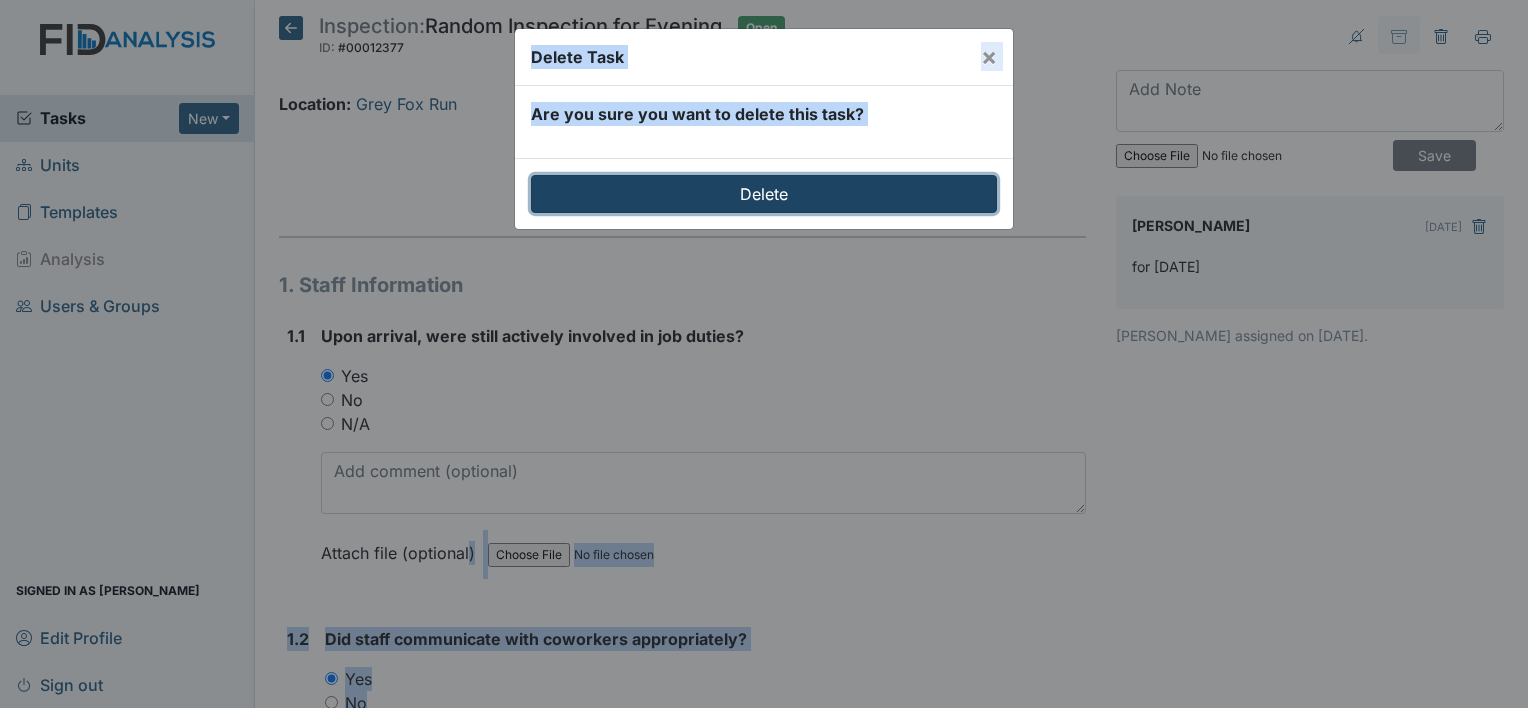 click on "Delete" at bounding box center [764, 194] 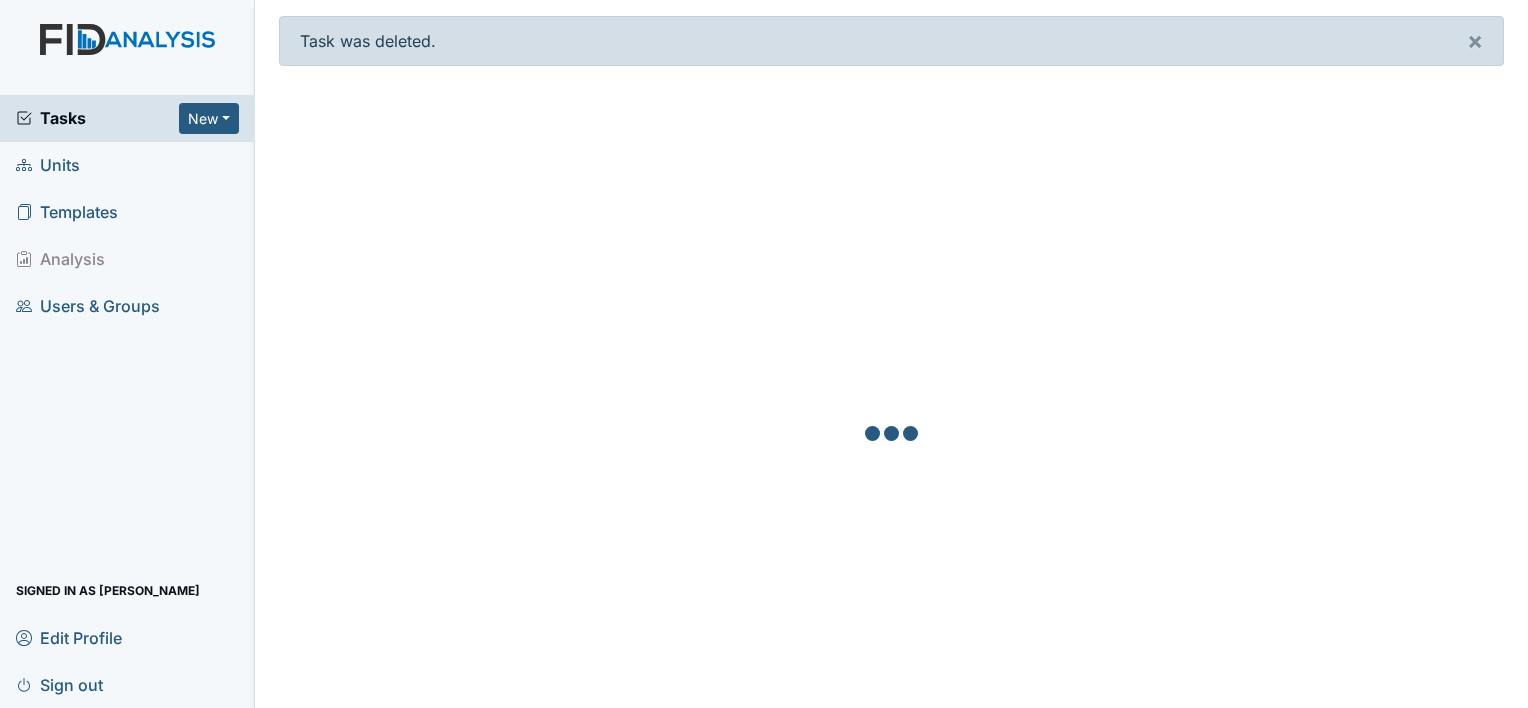scroll, scrollTop: 0, scrollLeft: 0, axis: both 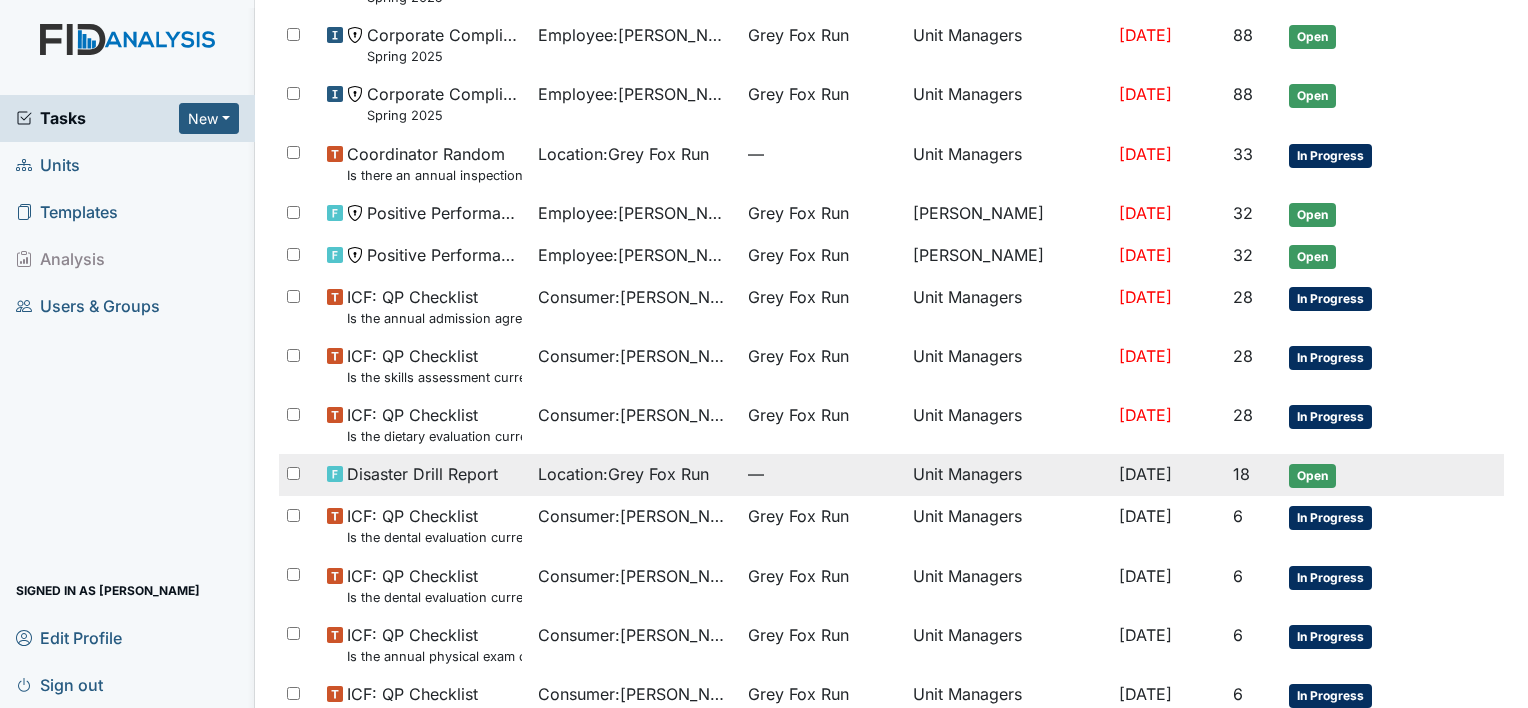 click on "Disaster Drill Report" at bounding box center (424, 475) 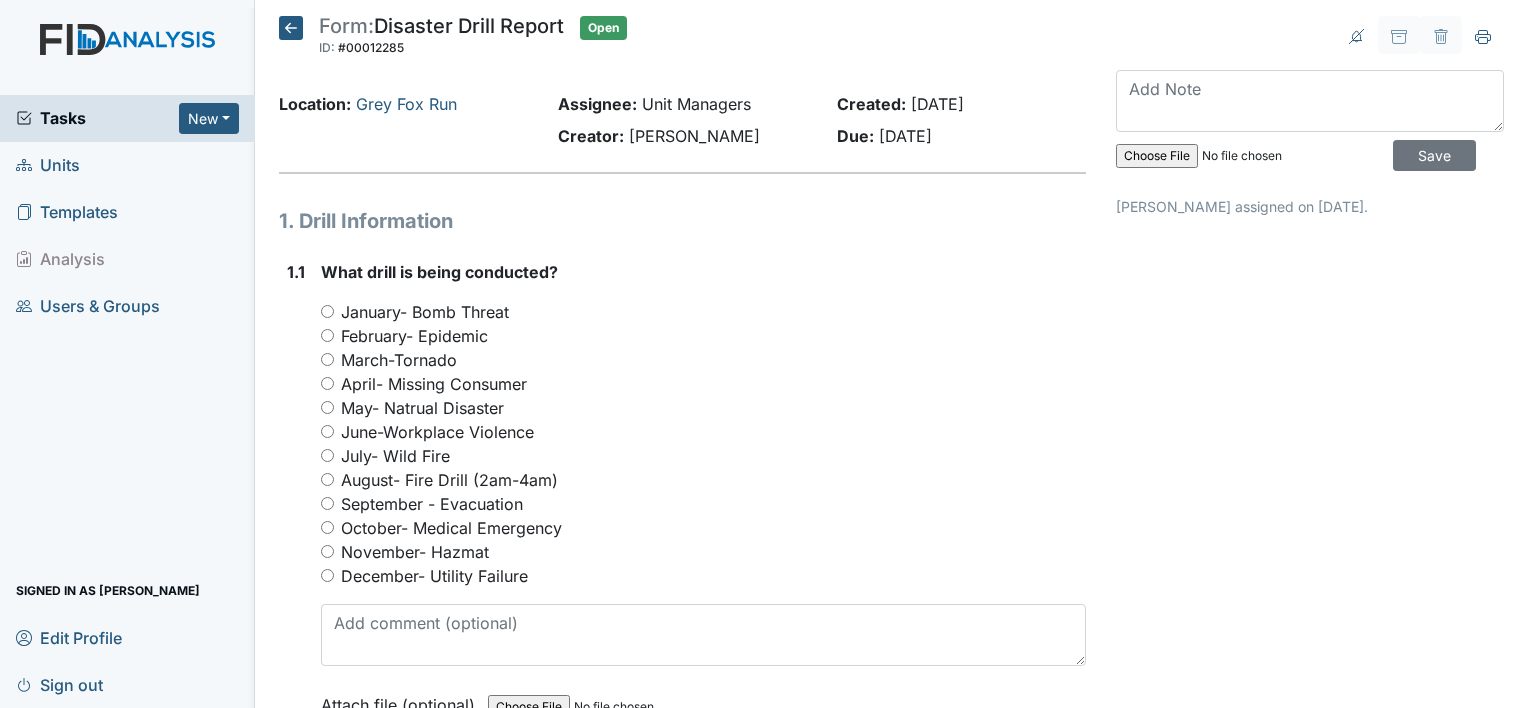 scroll, scrollTop: 0, scrollLeft: 0, axis: both 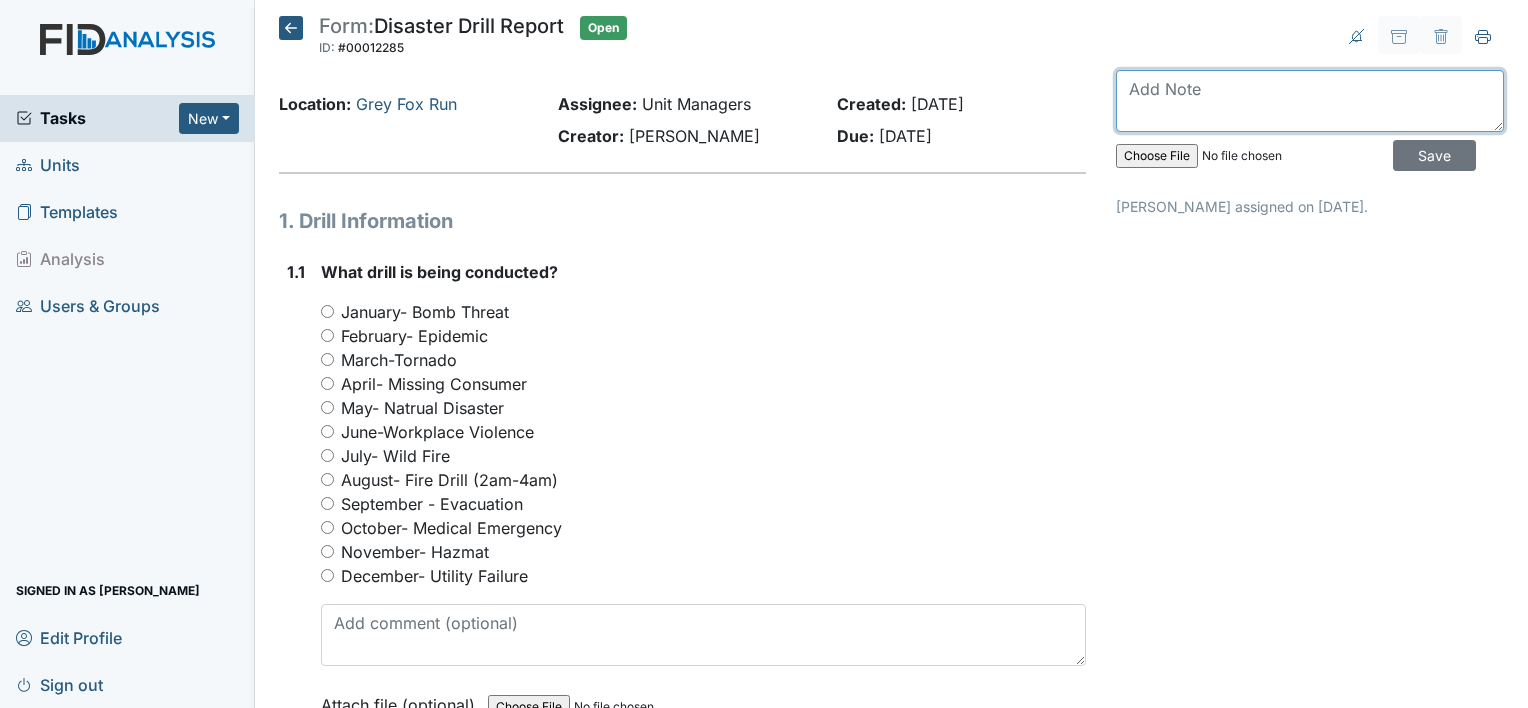 click at bounding box center [1310, 101] 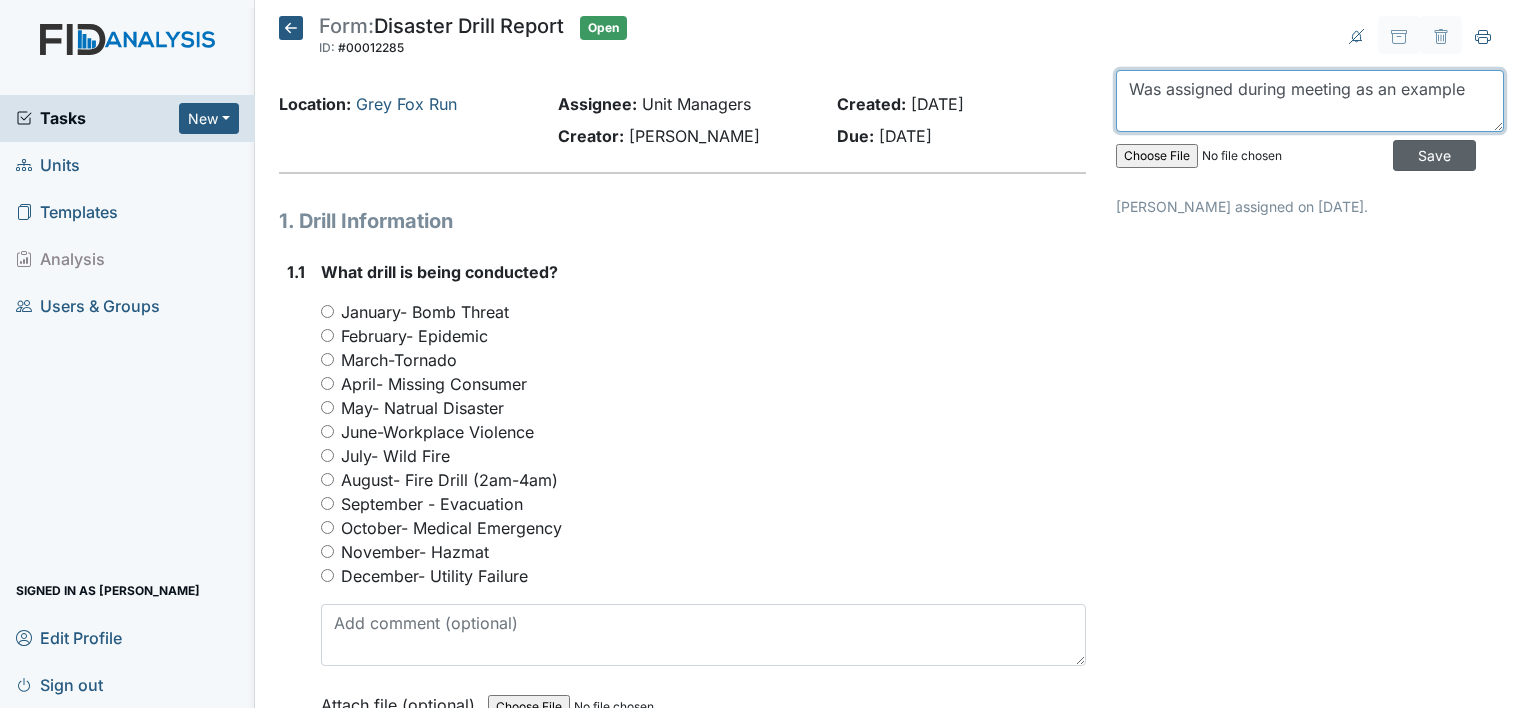type on "Was assigned during meeting as an example" 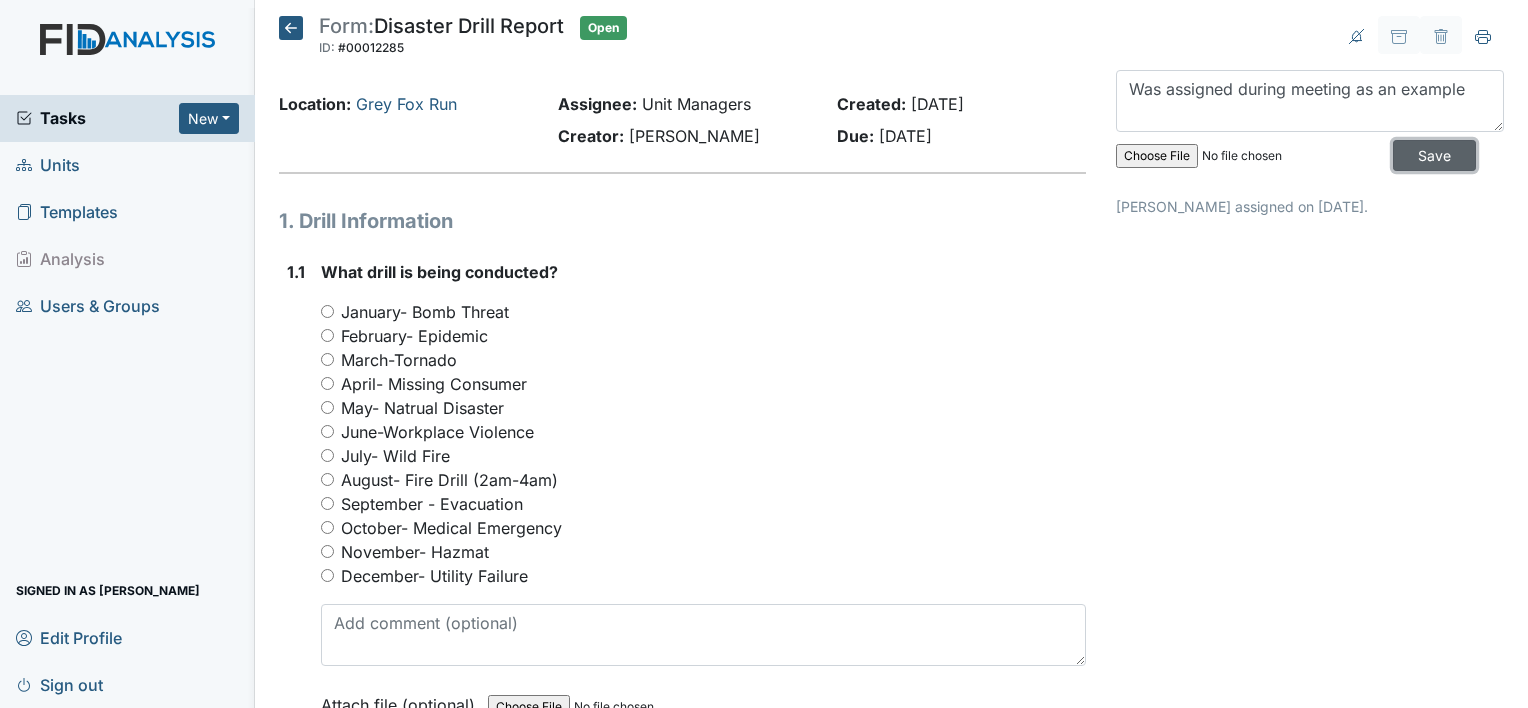 click on "Save" at bounding box center (1434, 155) 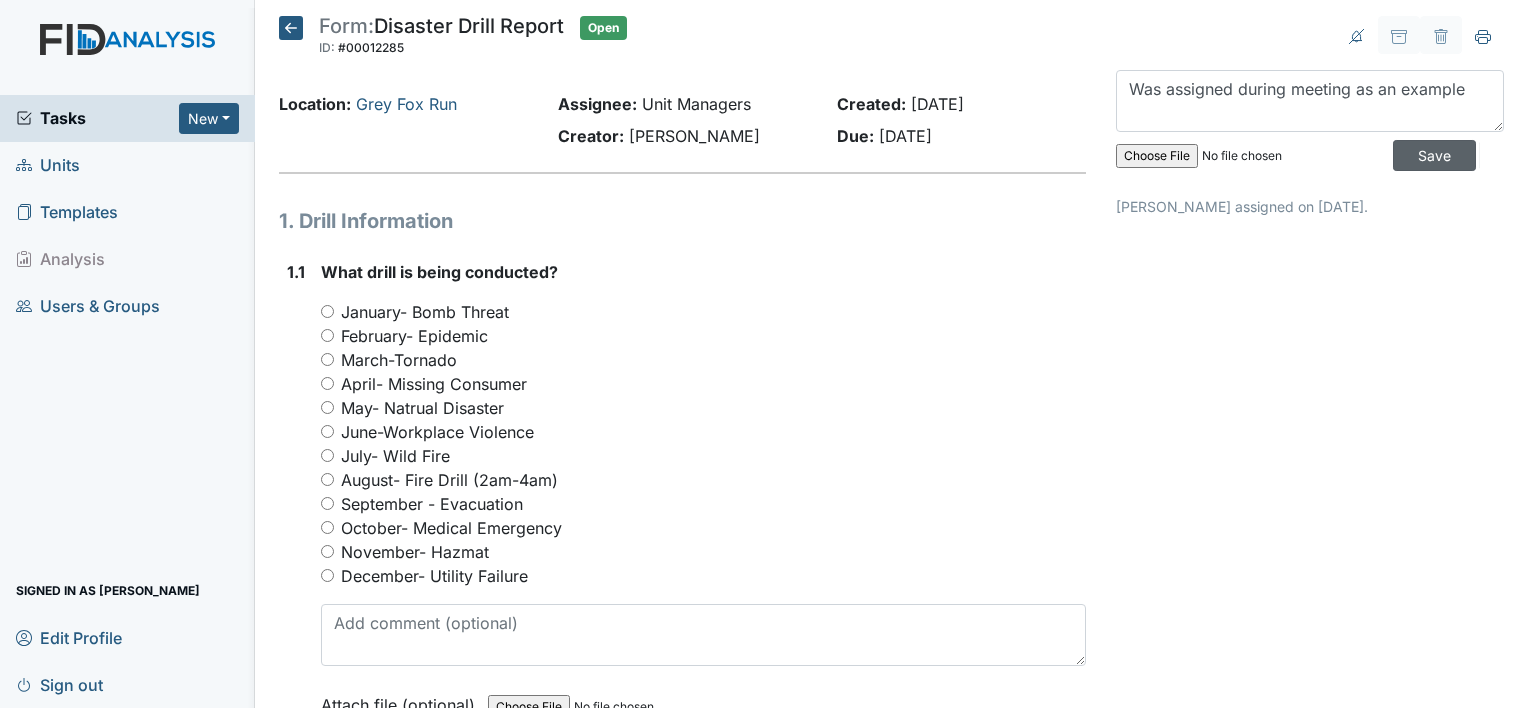 type 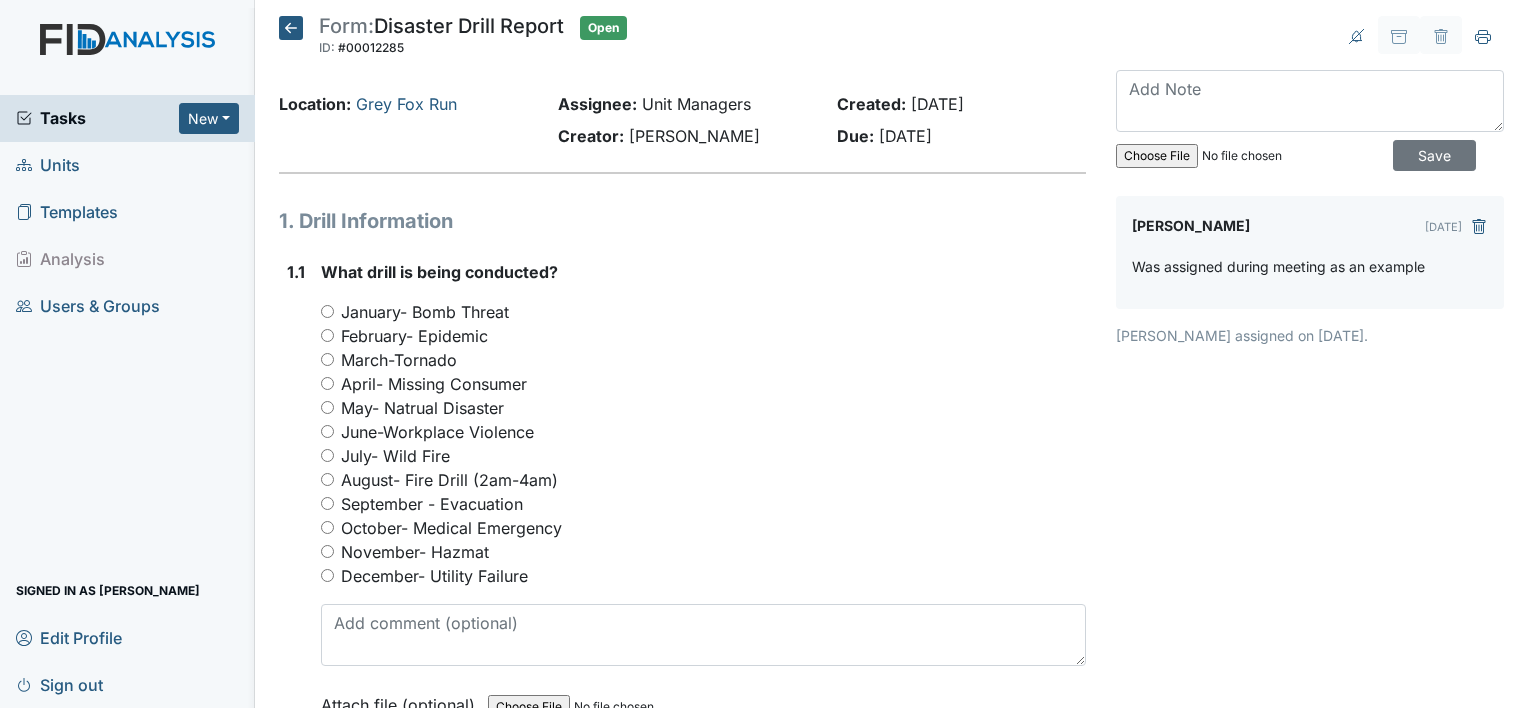 click 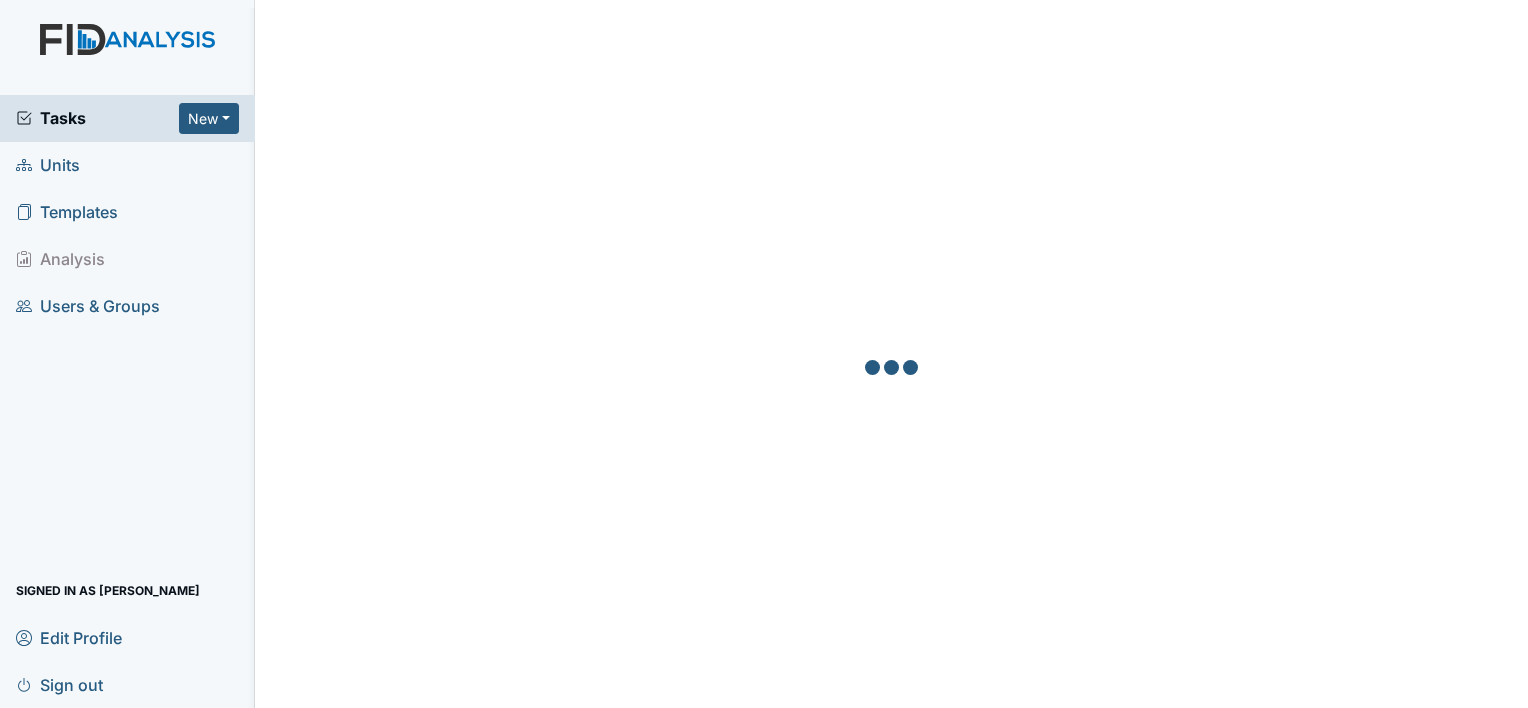 scroll, scrollTop: 0, scrollLeft: 0, axis: both 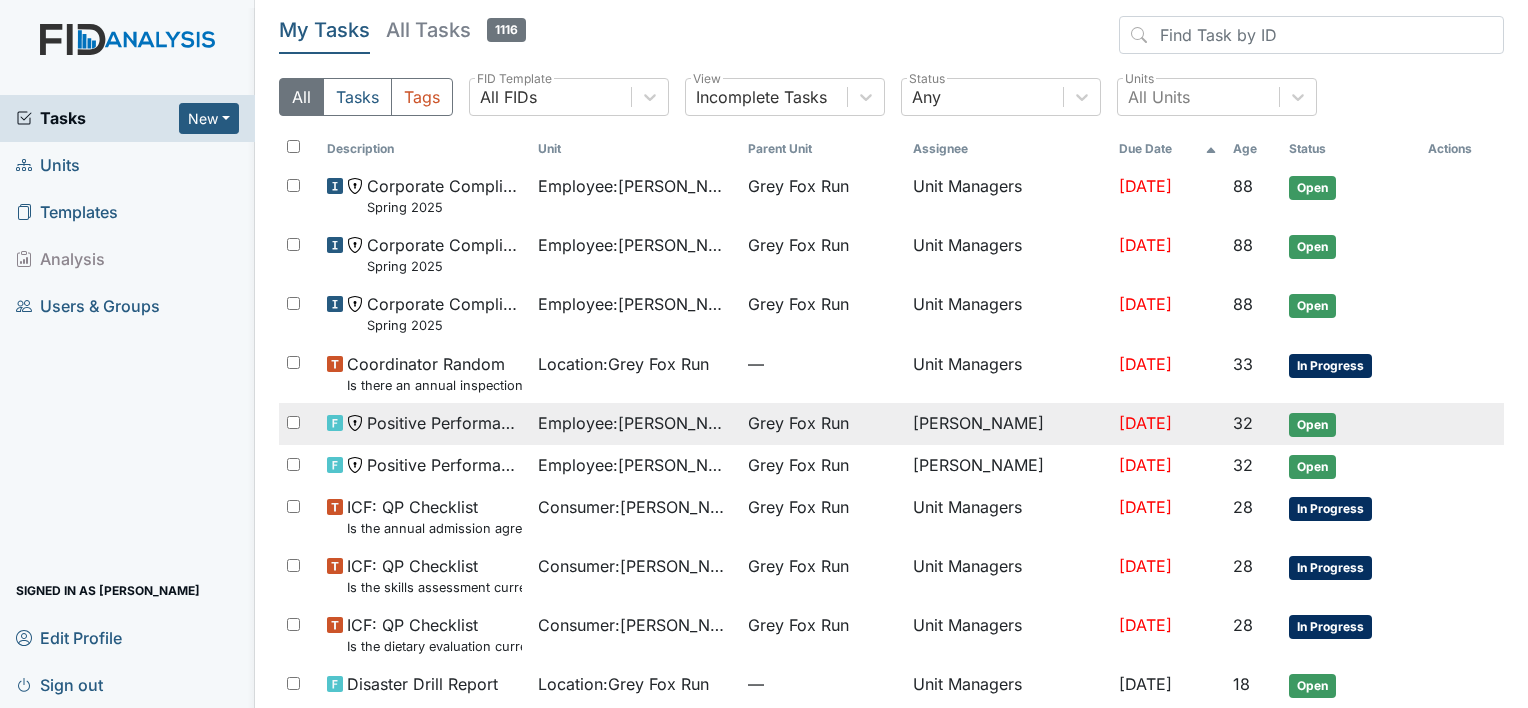 click at bounding box center (293, 422) 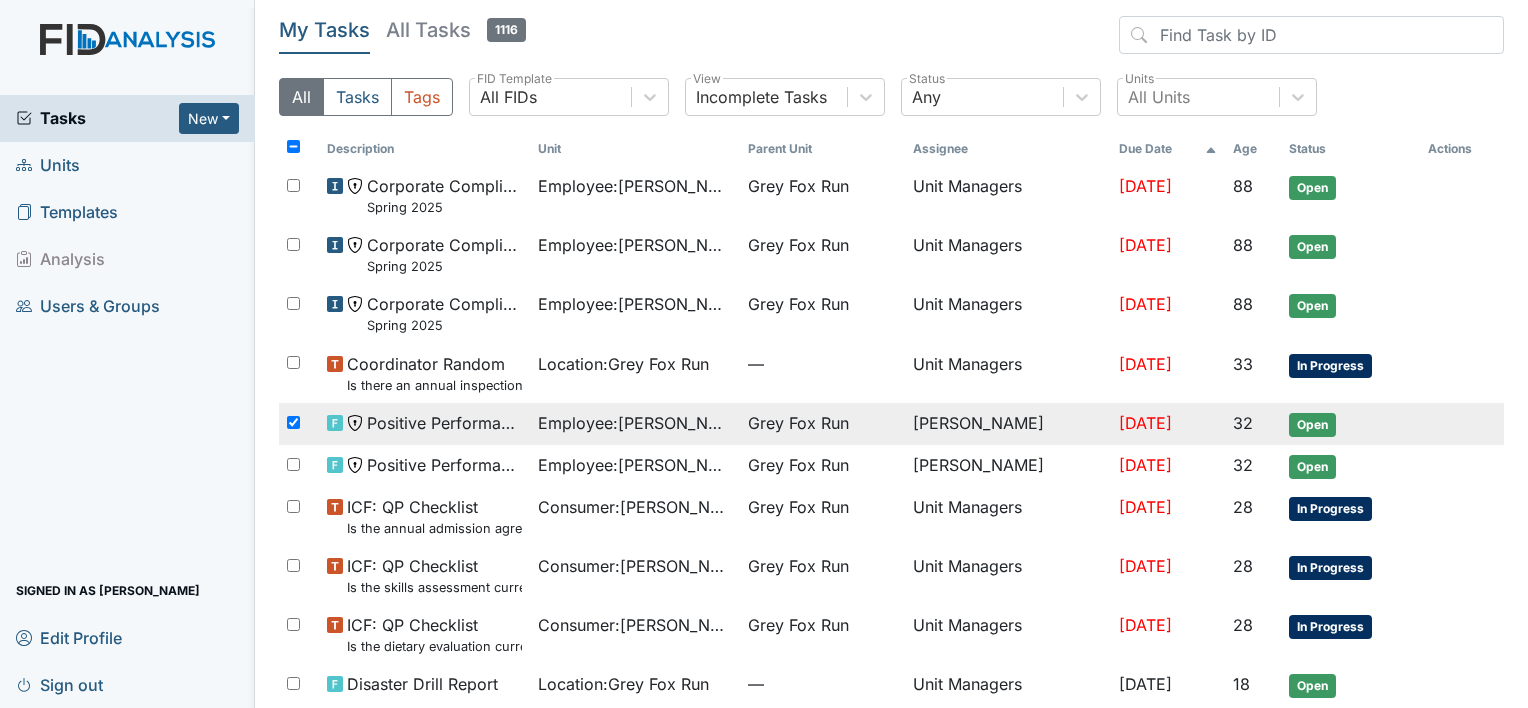 checkbox on "true" 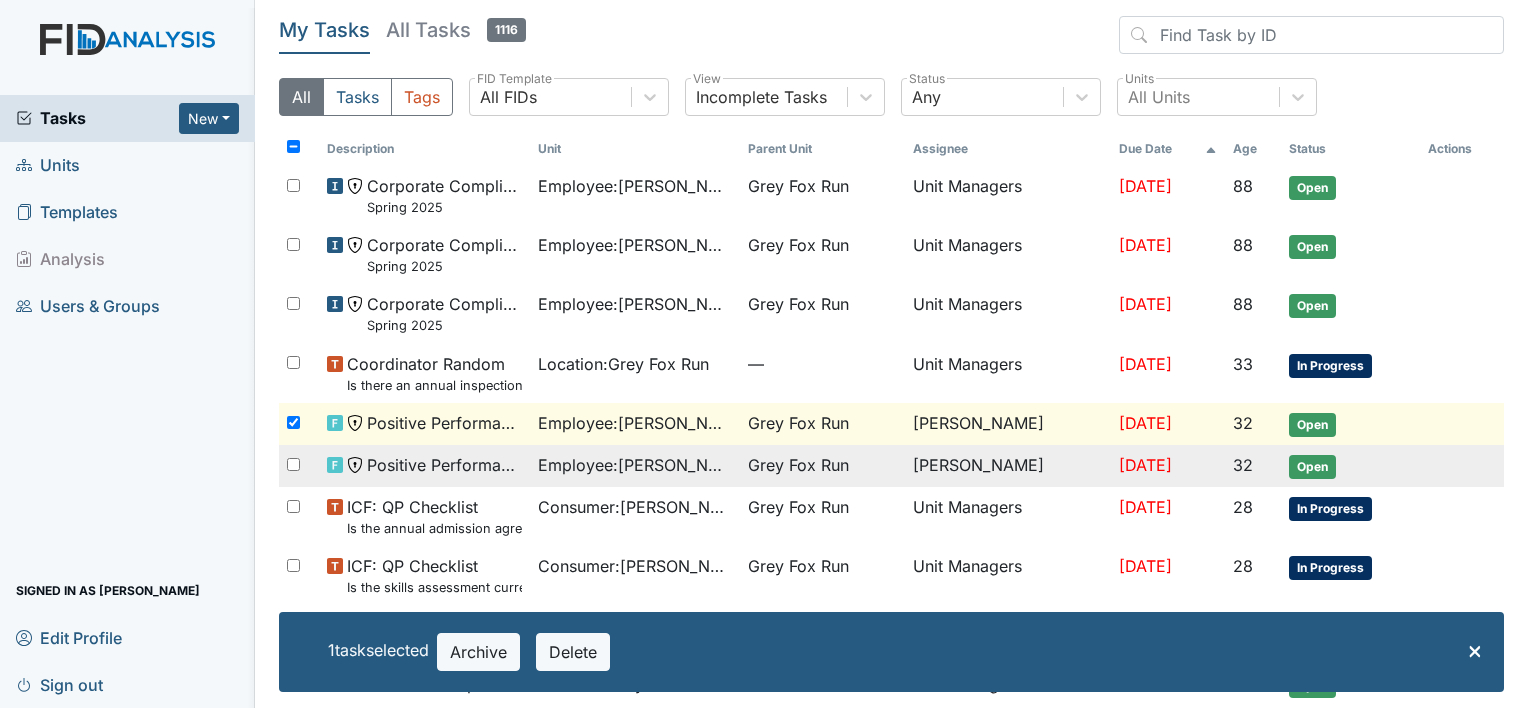 click at bounding box center (299, 465) 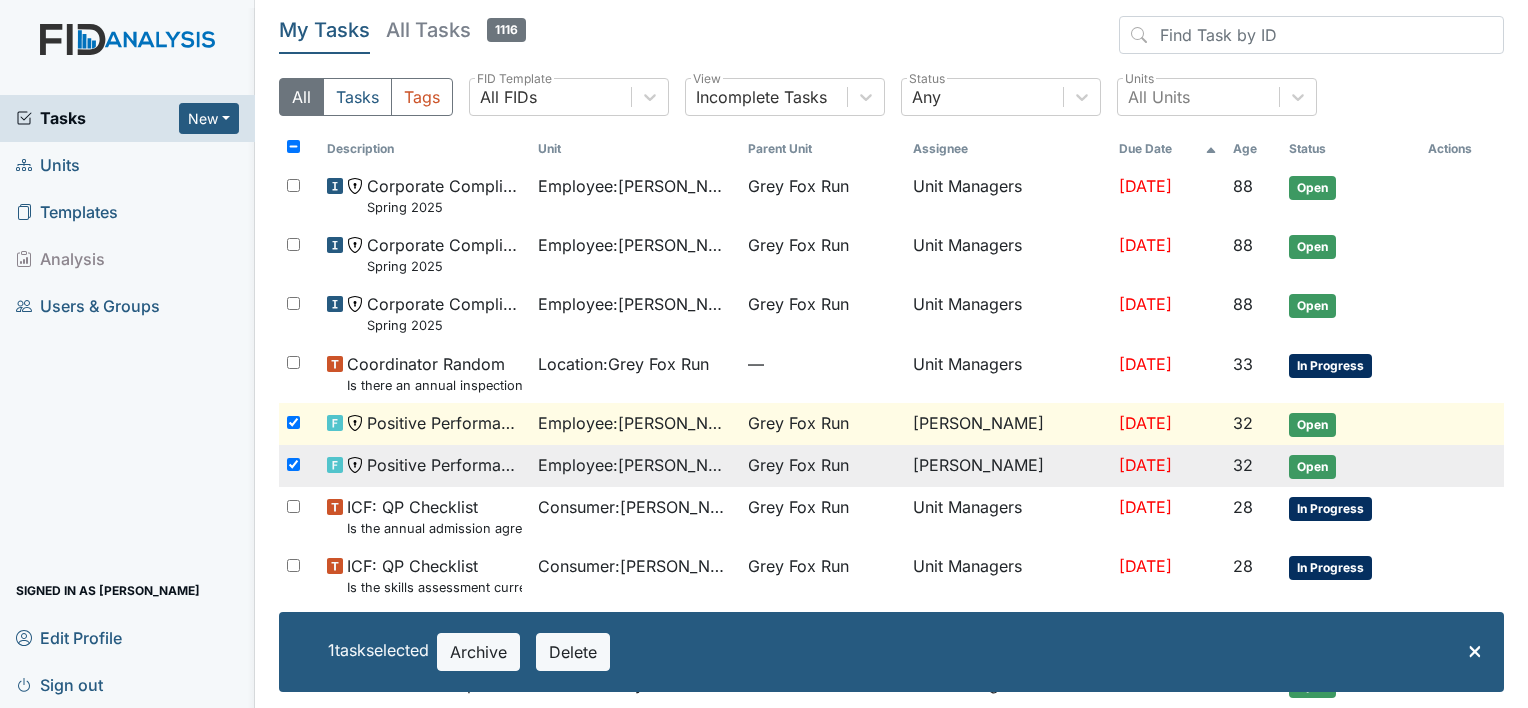 checkbox on "true" 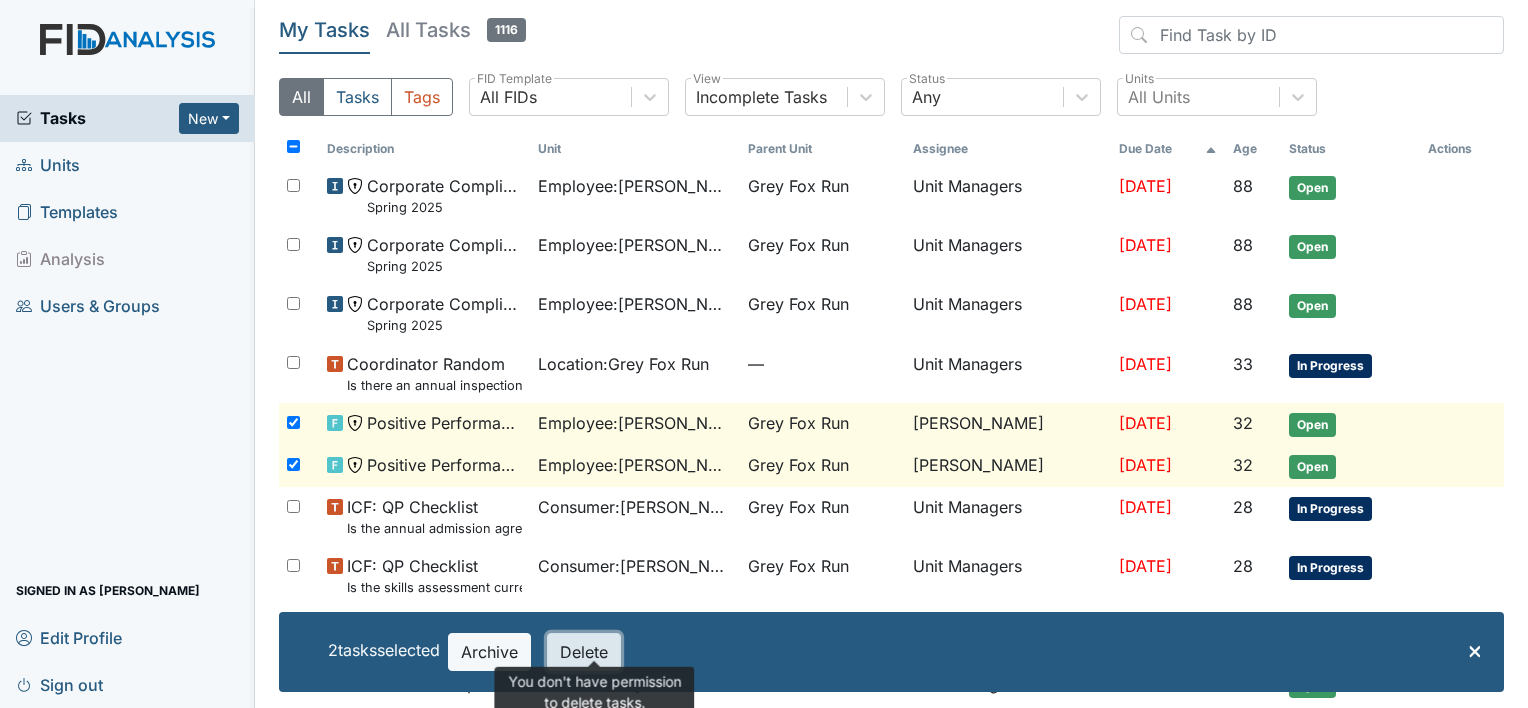 click on "Delete" at bounding box center (584, 652) 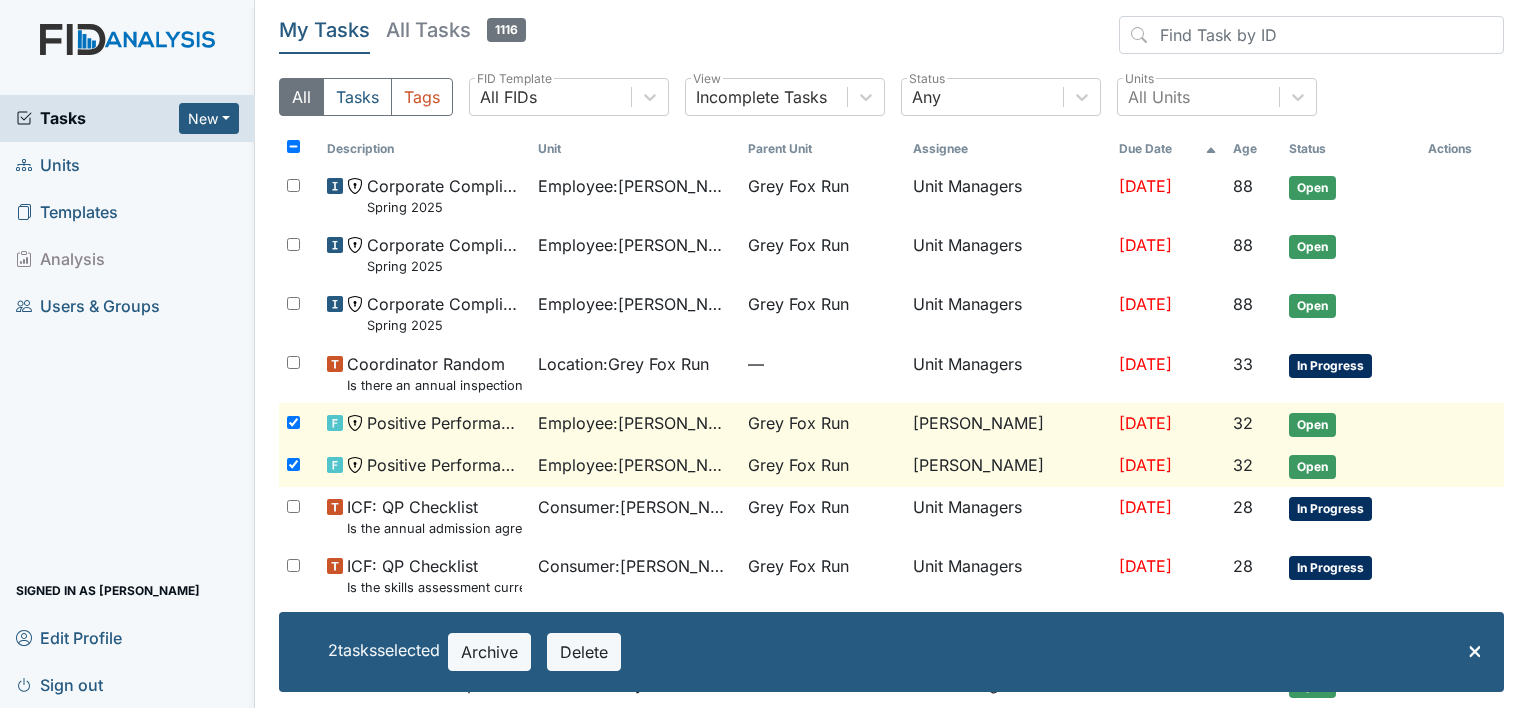 click on "Positive Performance Review" at bounding box center (444, 465) 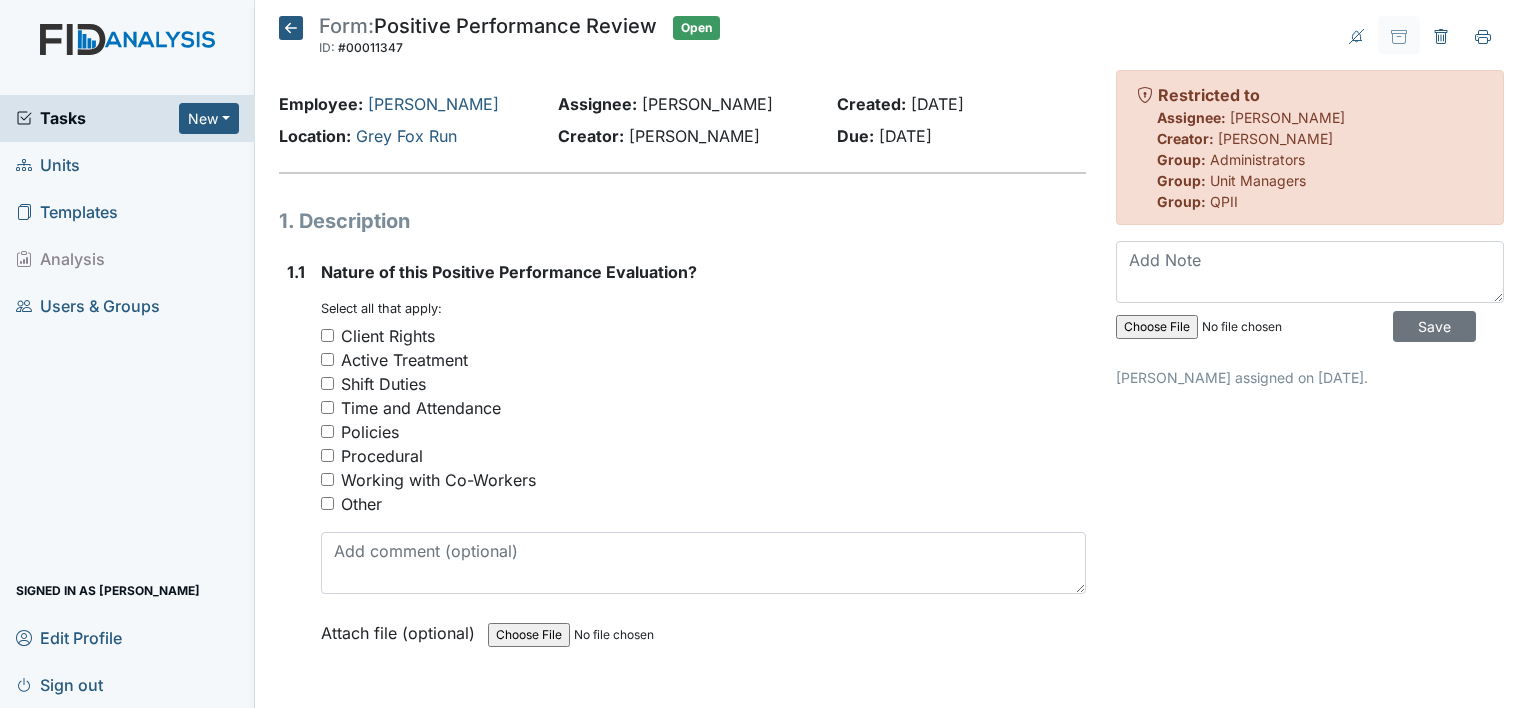 scroll, scrollTop: 0, scrollLeft: 0, axis: both 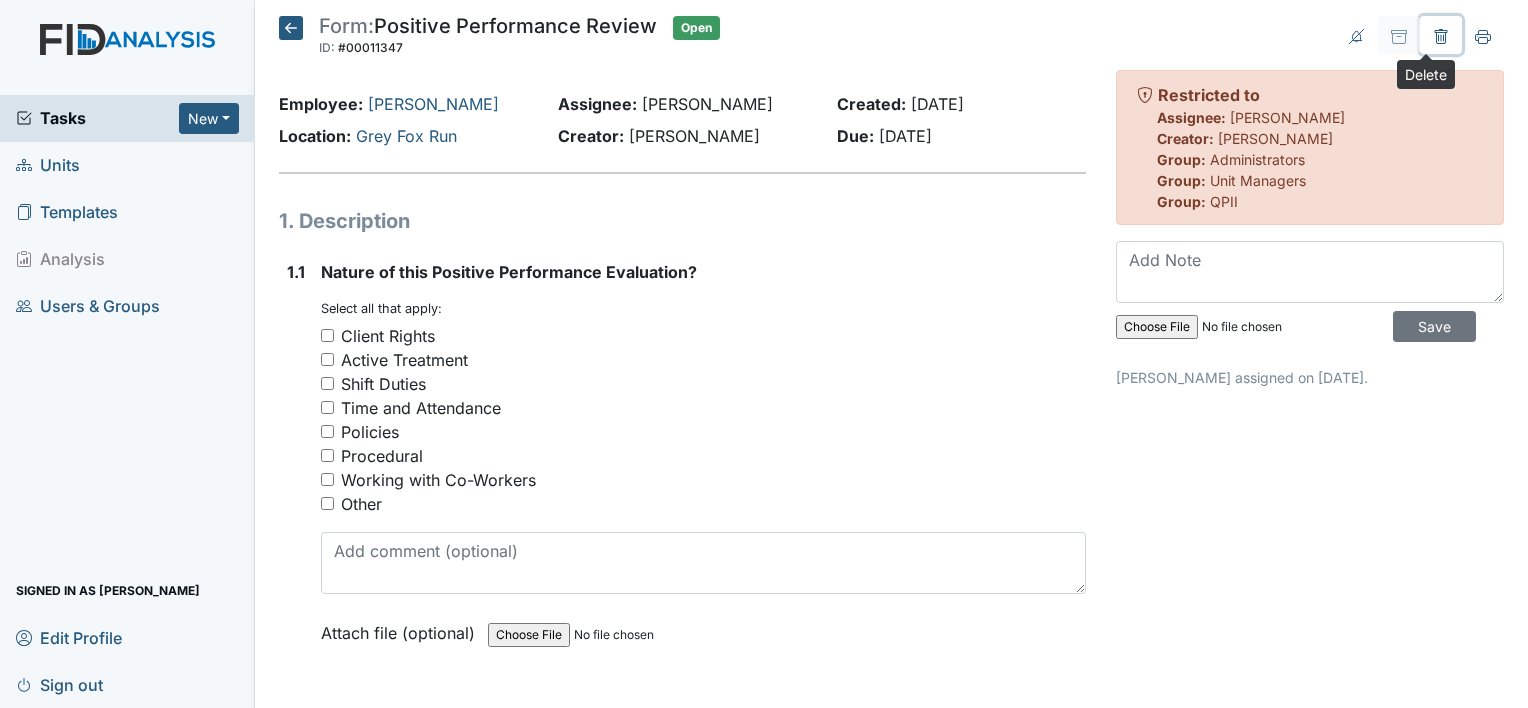 click at bounding box center [1441, 35] 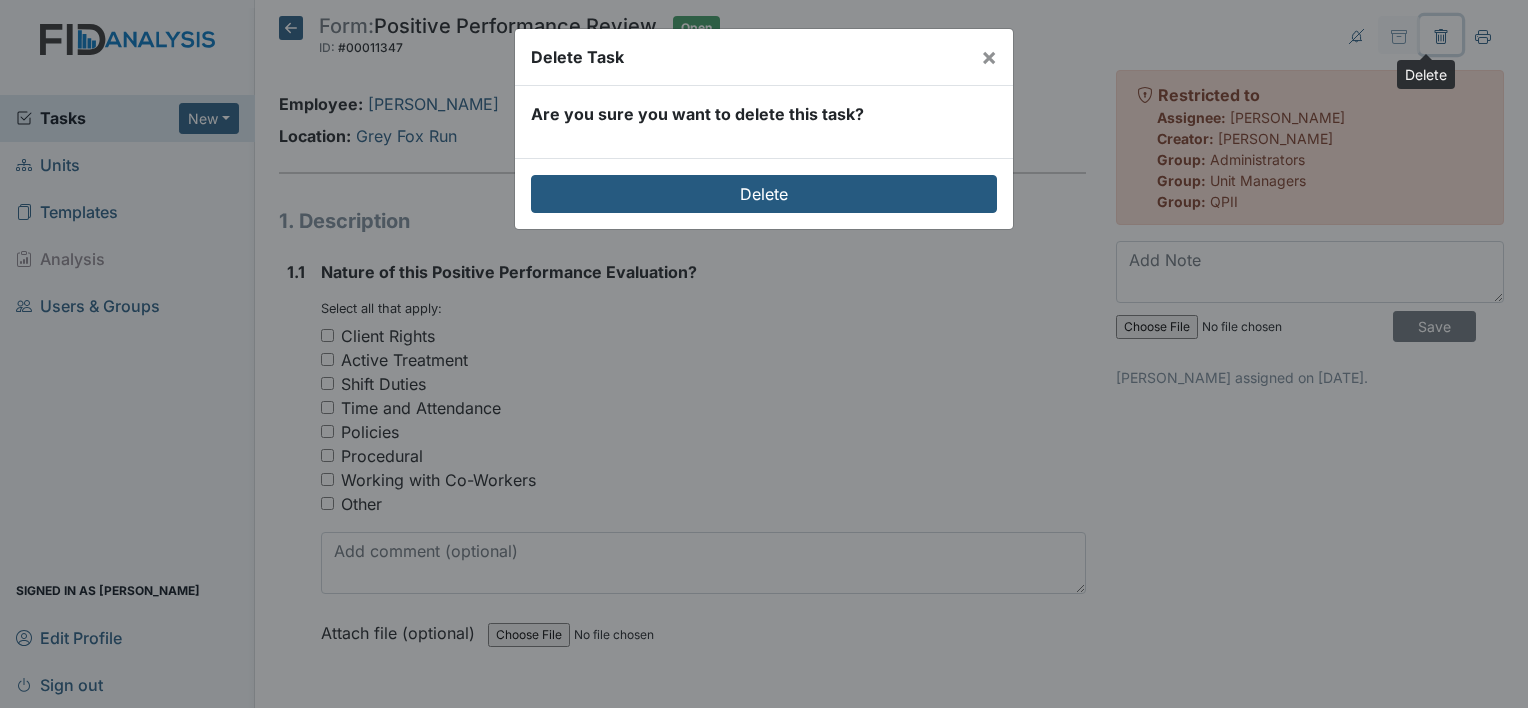 type 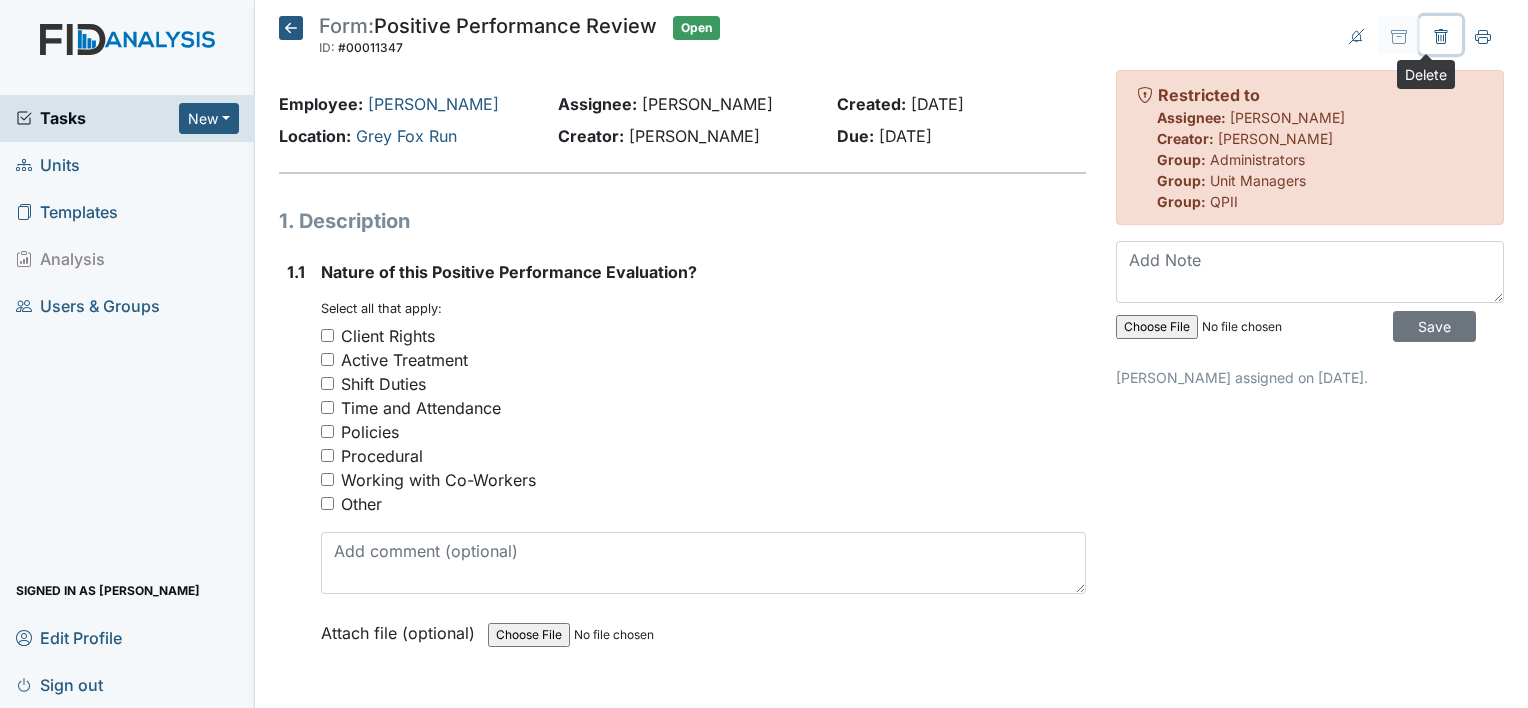 click at bounding box center [1441, 35] 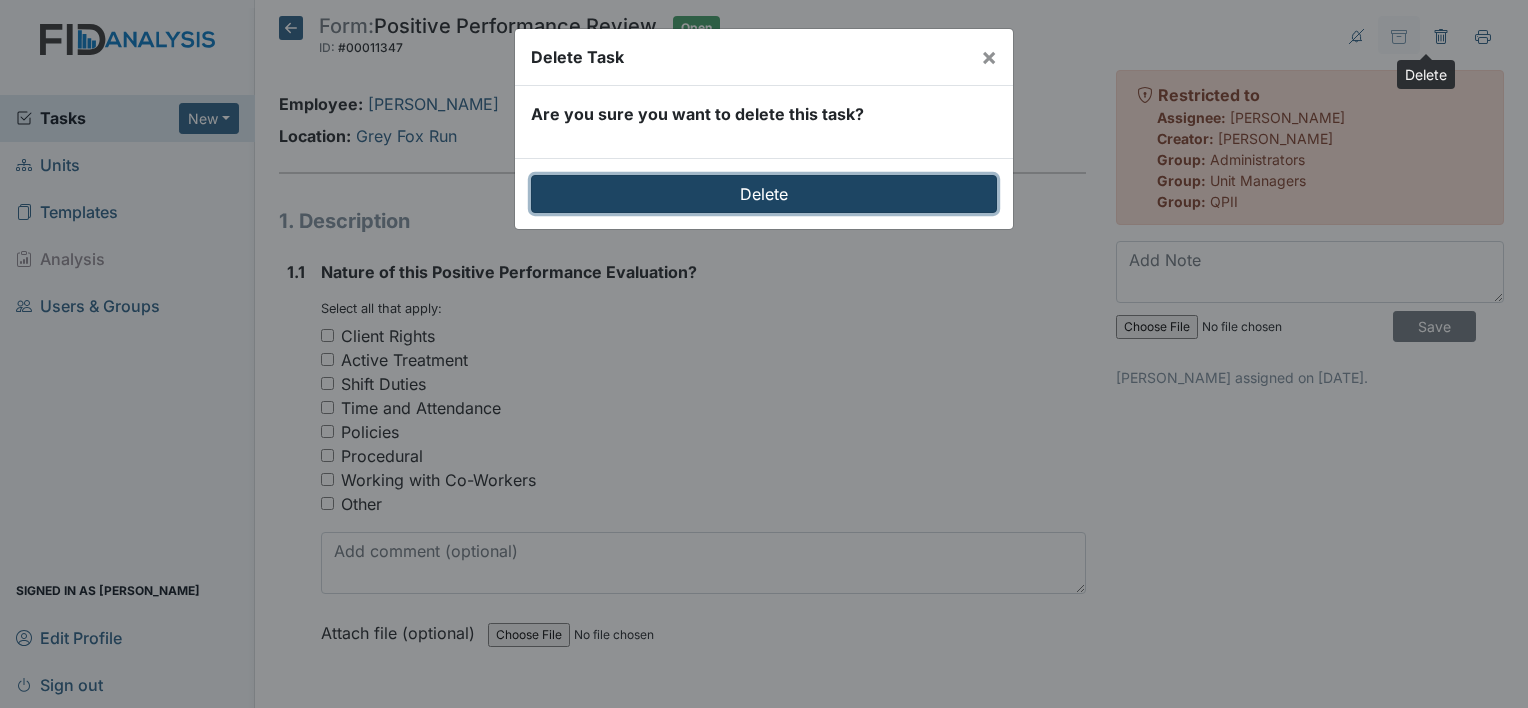 click on "Delete" at bounding box center [764, 194] 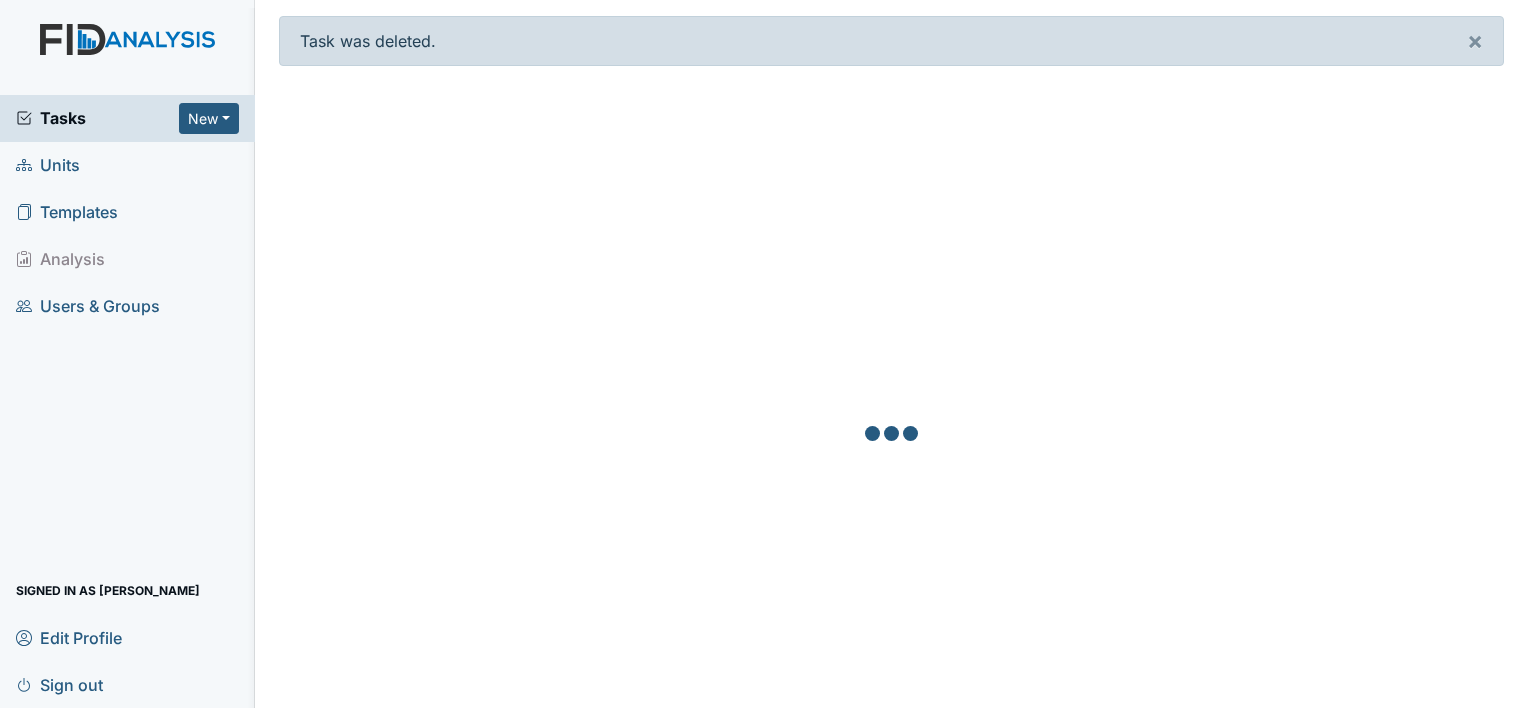 scroll, scrollTop: 0, scrollLeft: 0, axis: both 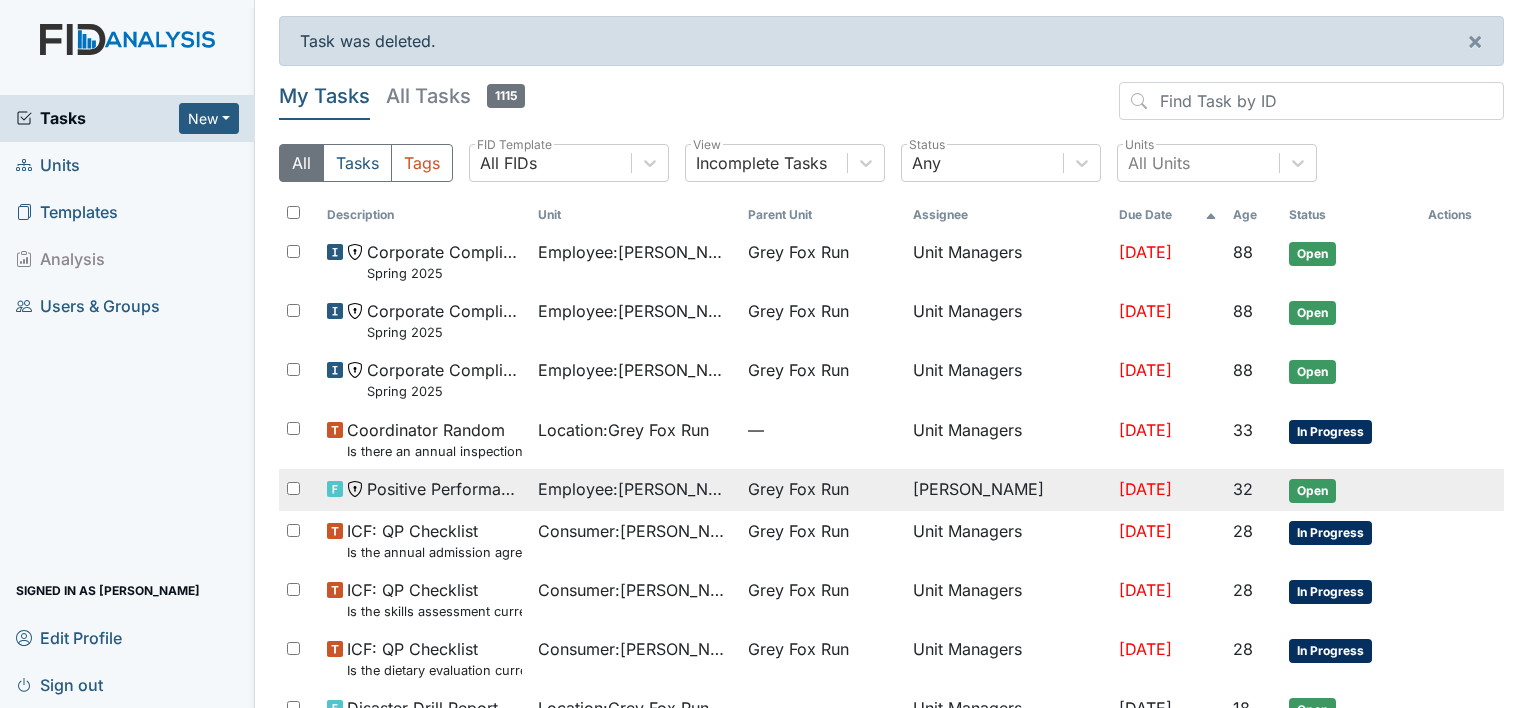 click on "Grey Fox Run" at bounding box center (798, 489) 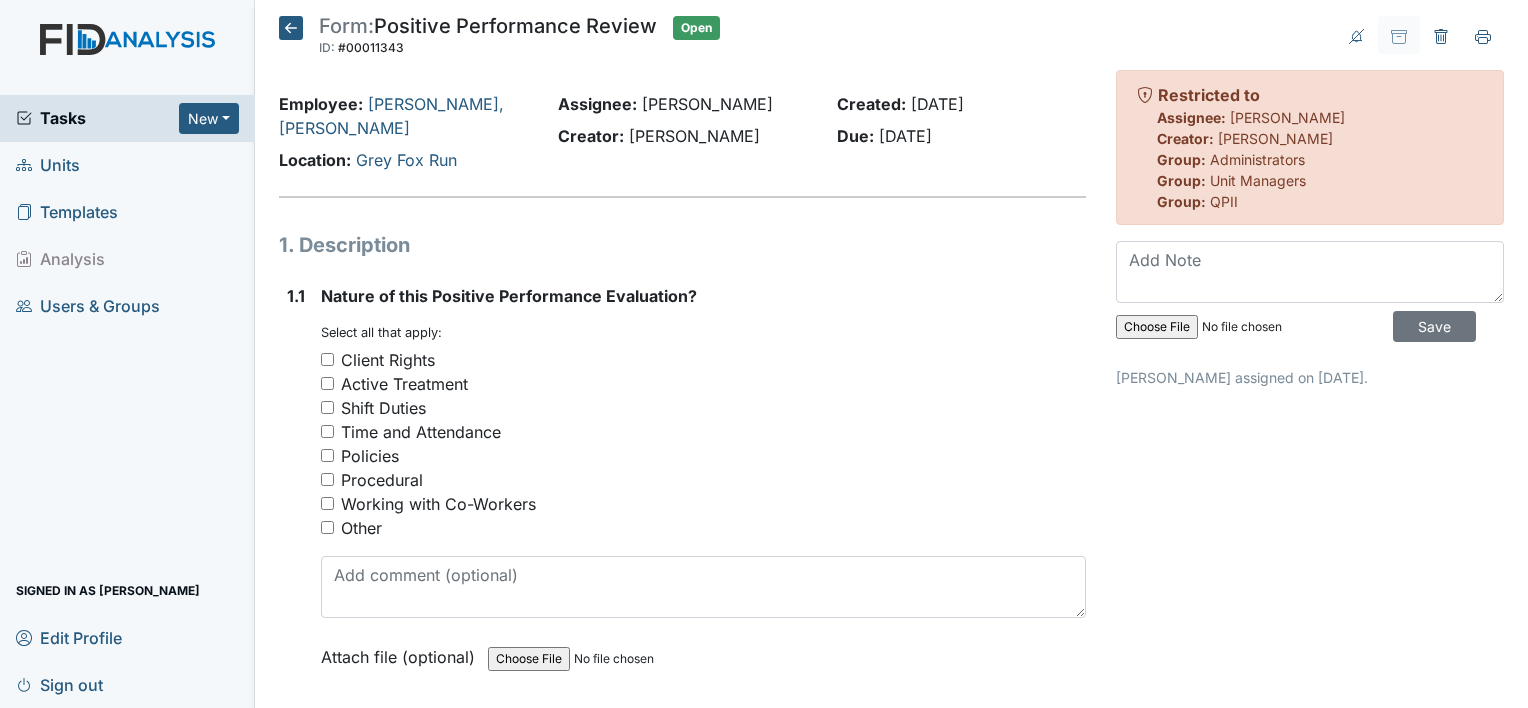 scroll, scrollTop: 0, scrollLeft: 0, axis: both 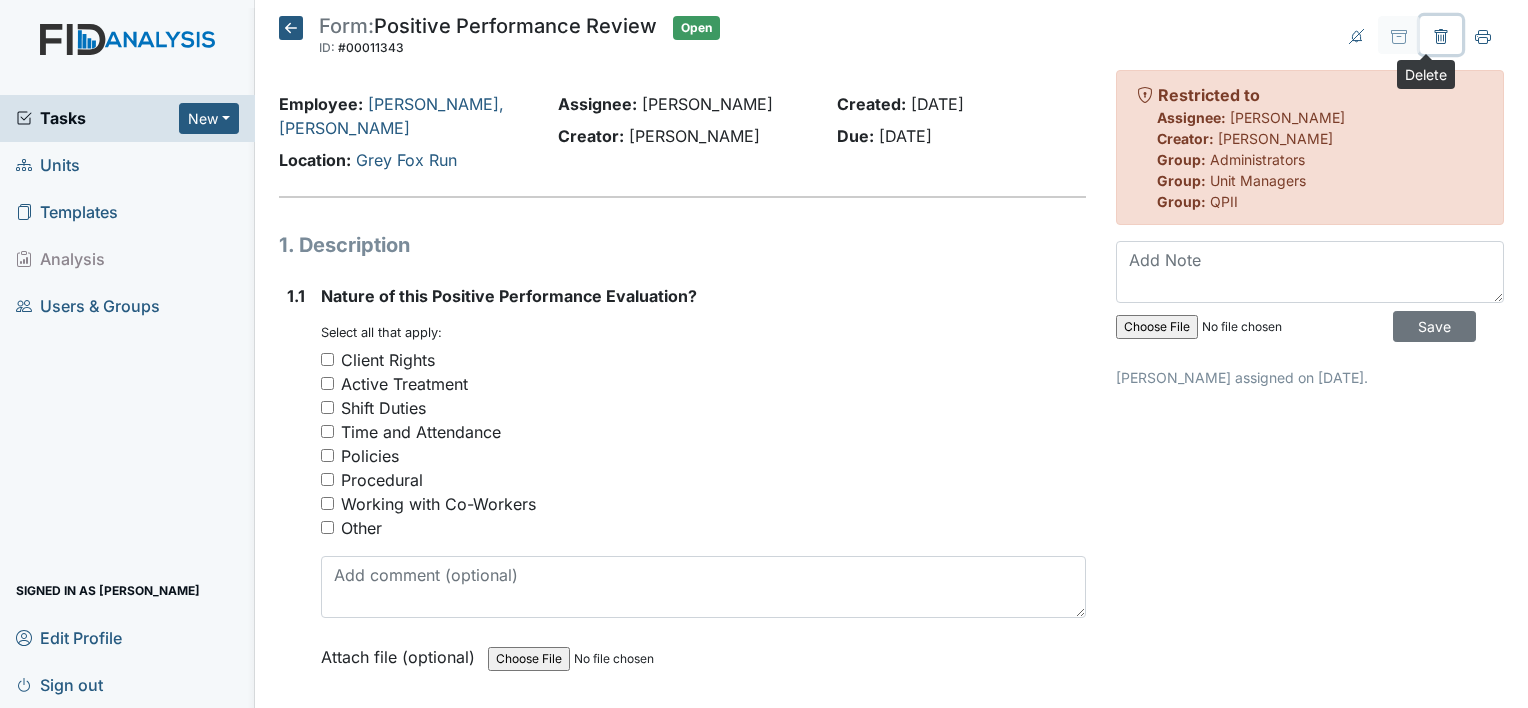click 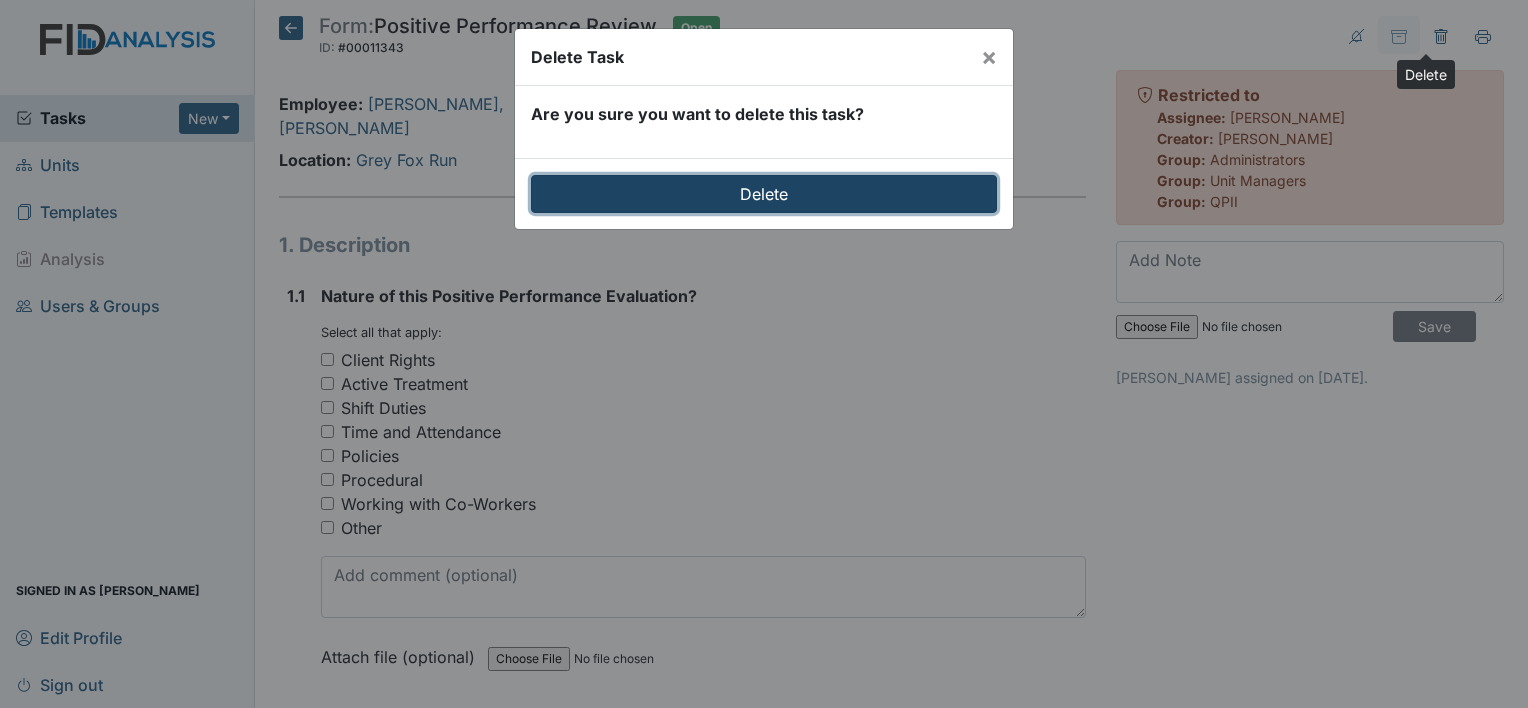 click on "Delete" at bounding box center (764, 194) 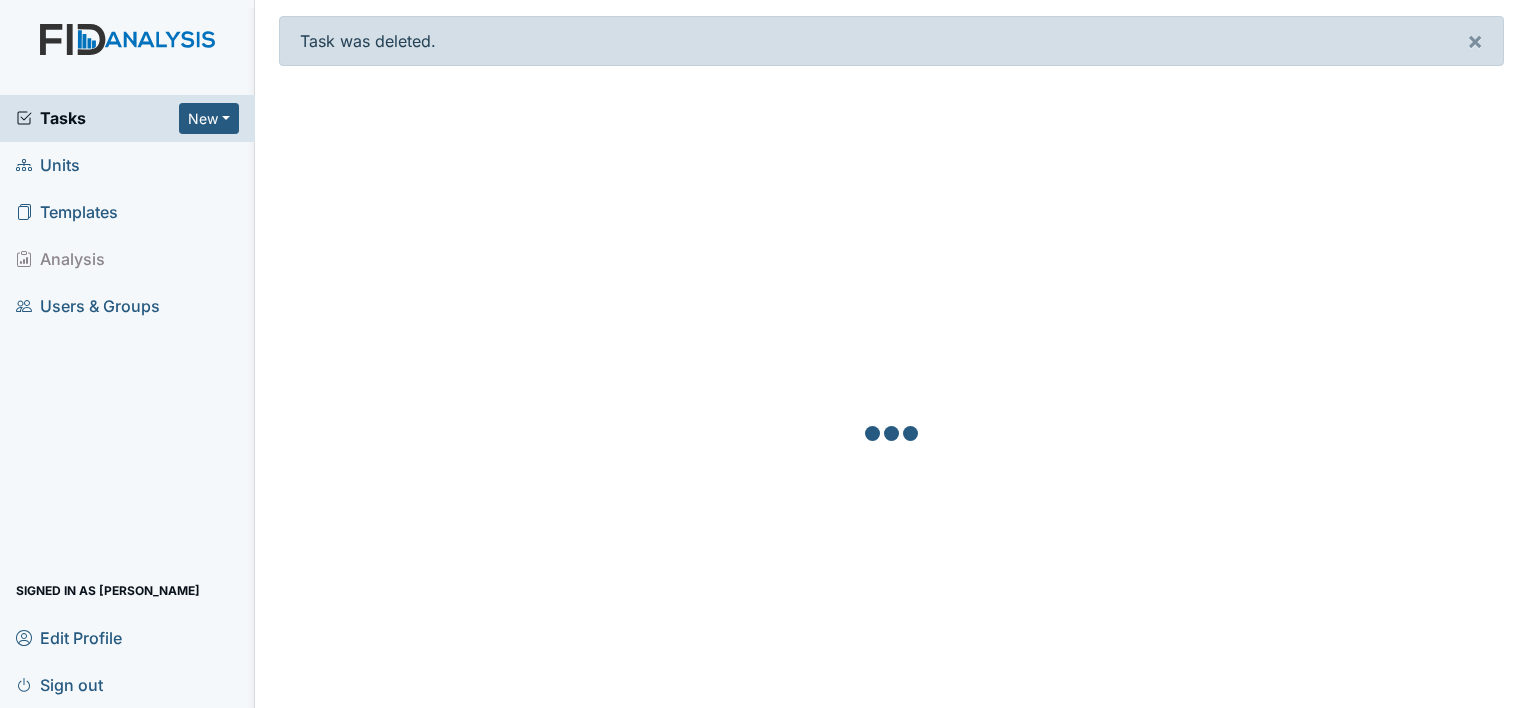 scroll, scrollTop: 0, scrollLeft: 0, axis: both 